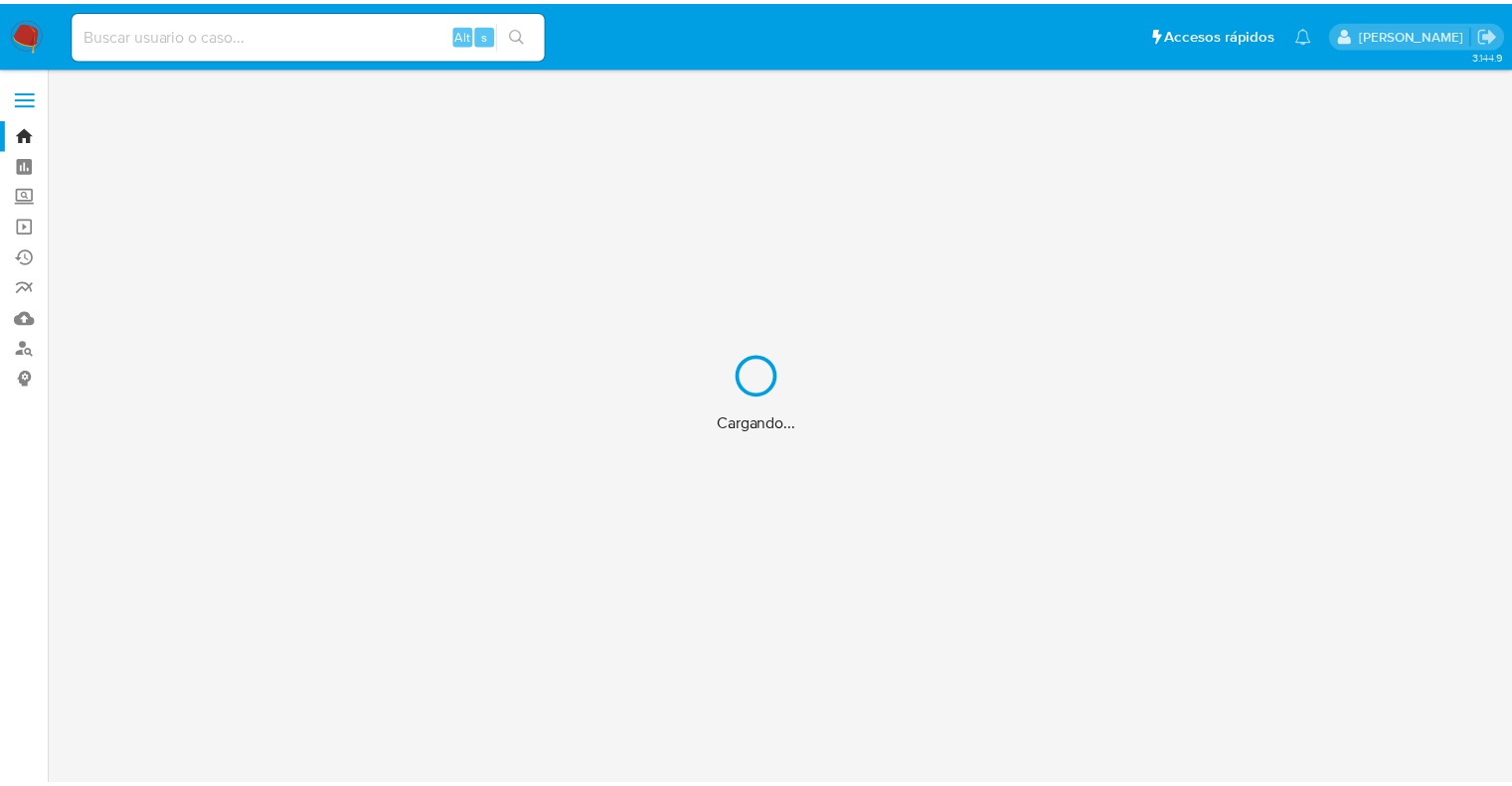 scroll, scrollTop: 0, scrollLeft: 0, axis: both 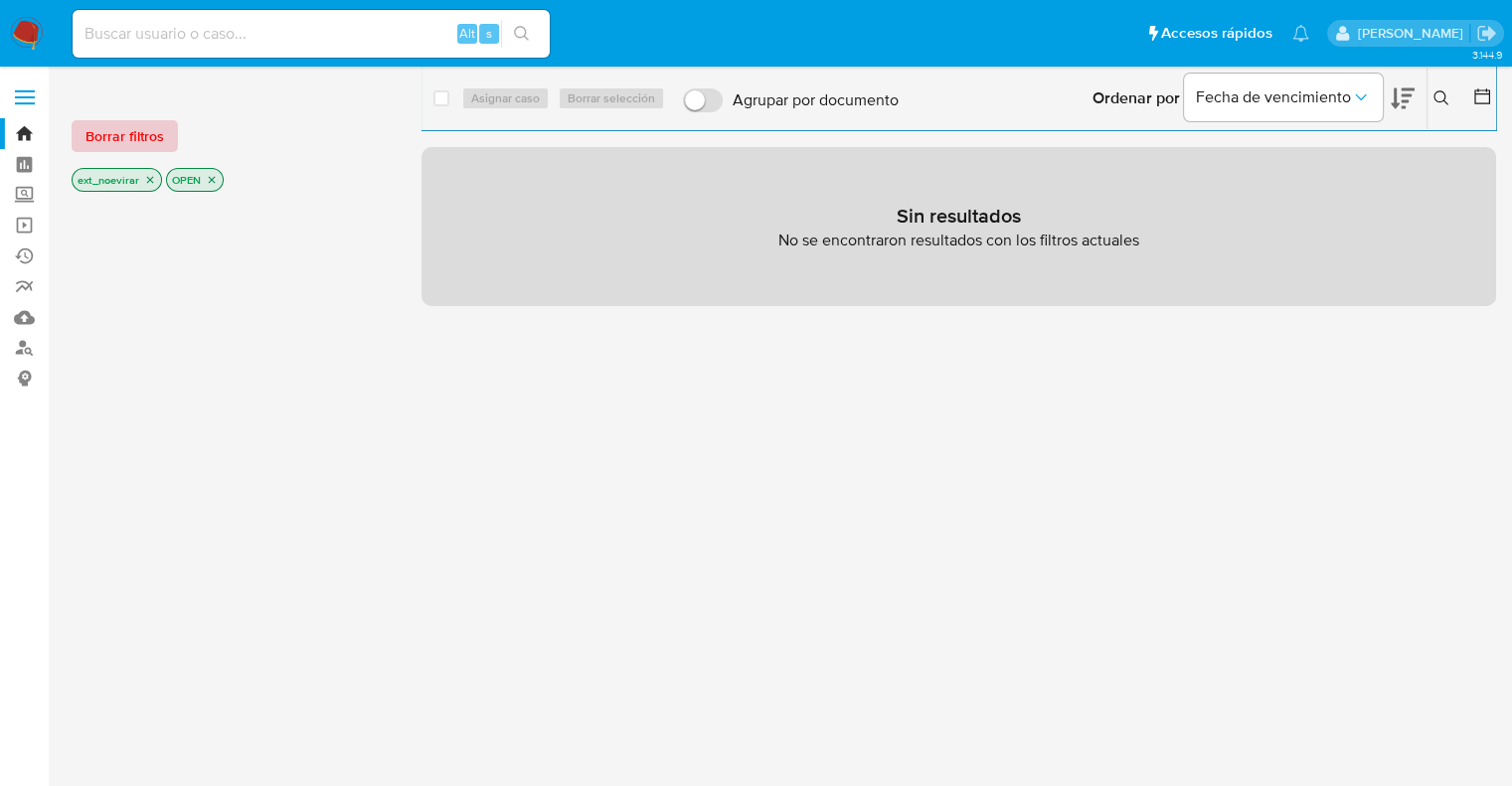 click on "Borrar filtros" at bounding box center (124, 136) 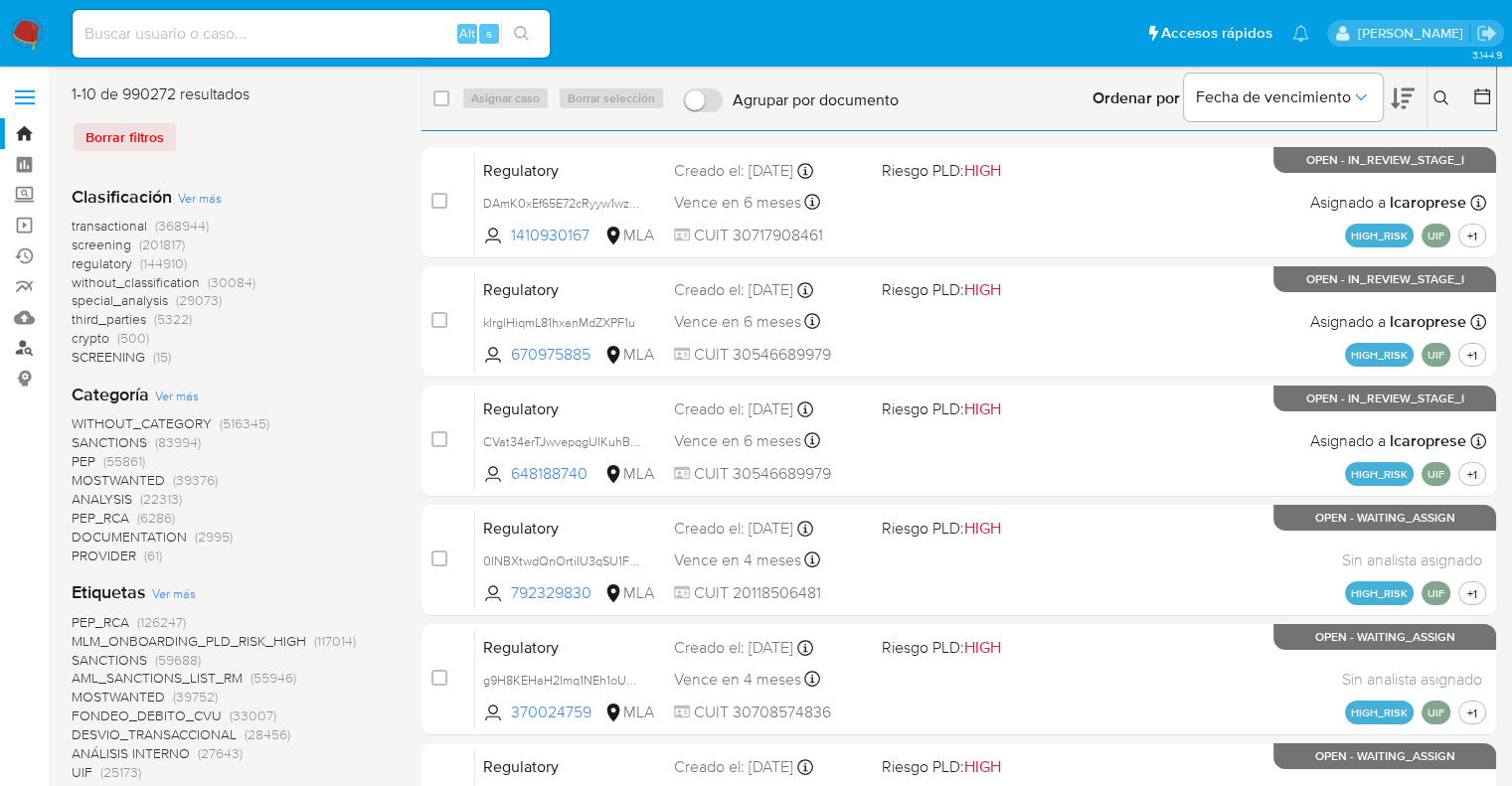 click on "Buscador de personas" at bounding box center [118, 348] 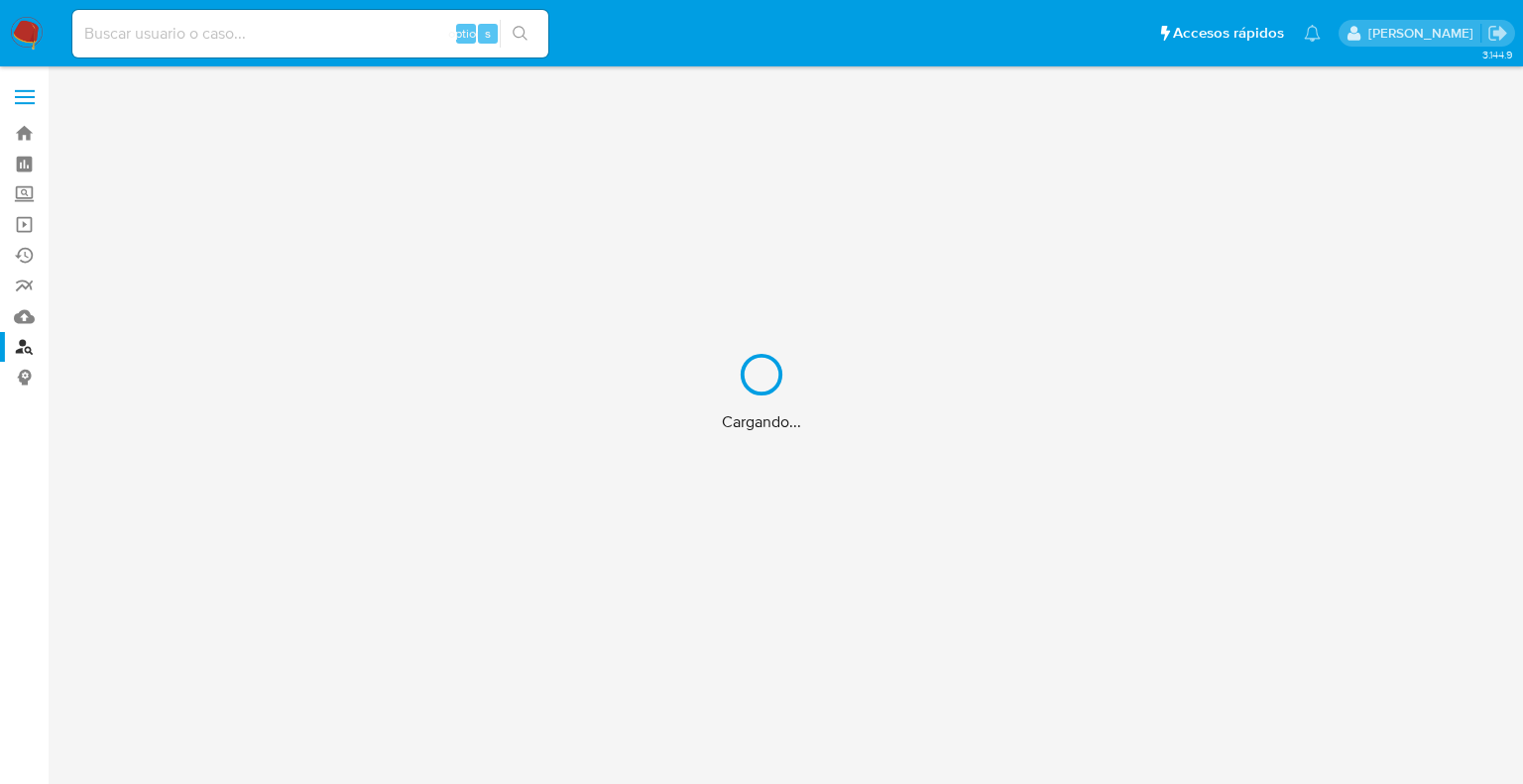 scroll, scrollTop: 0, scrollLeft: 0, axis: both 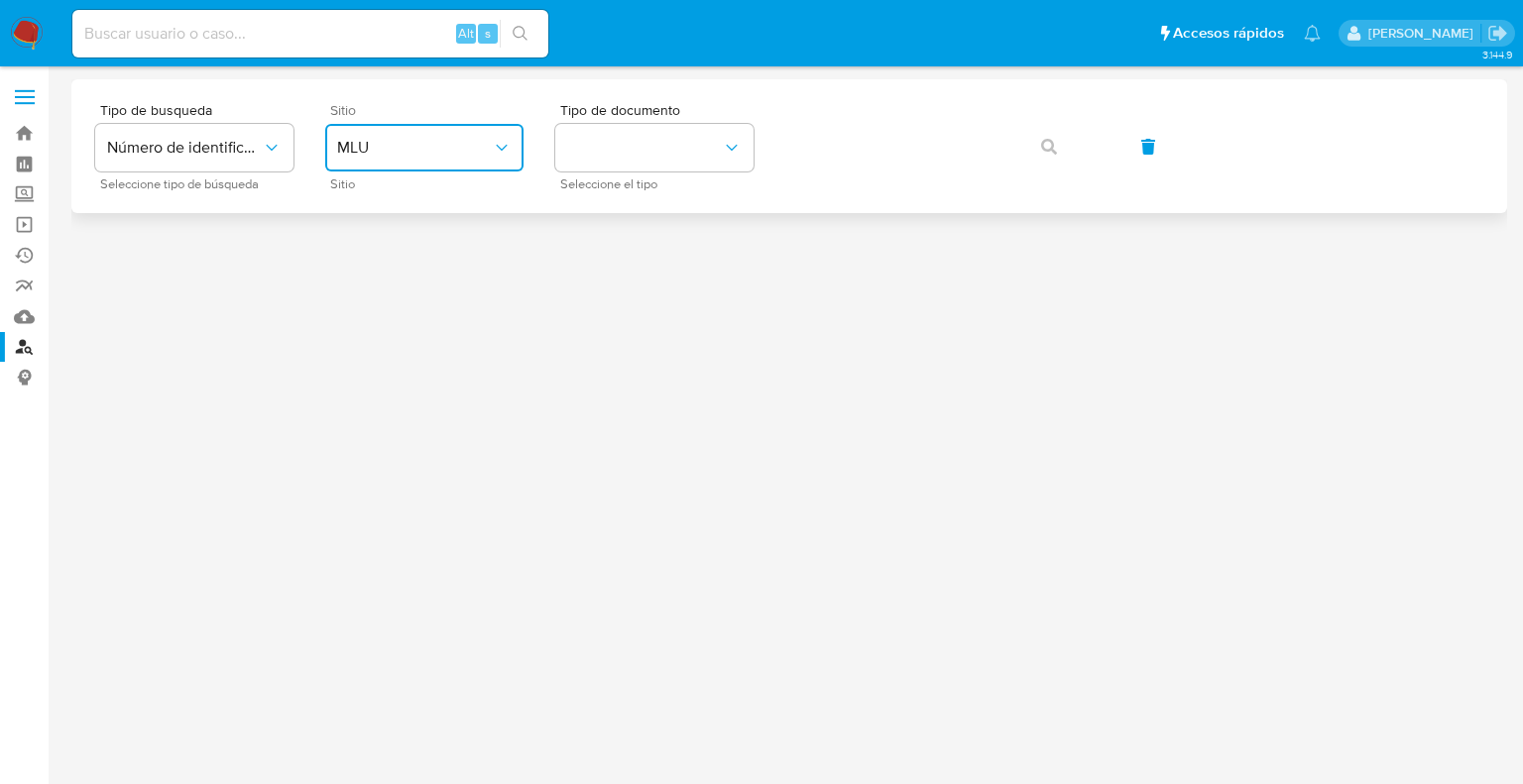 click on "MLU" at bounding box center [414, 148] 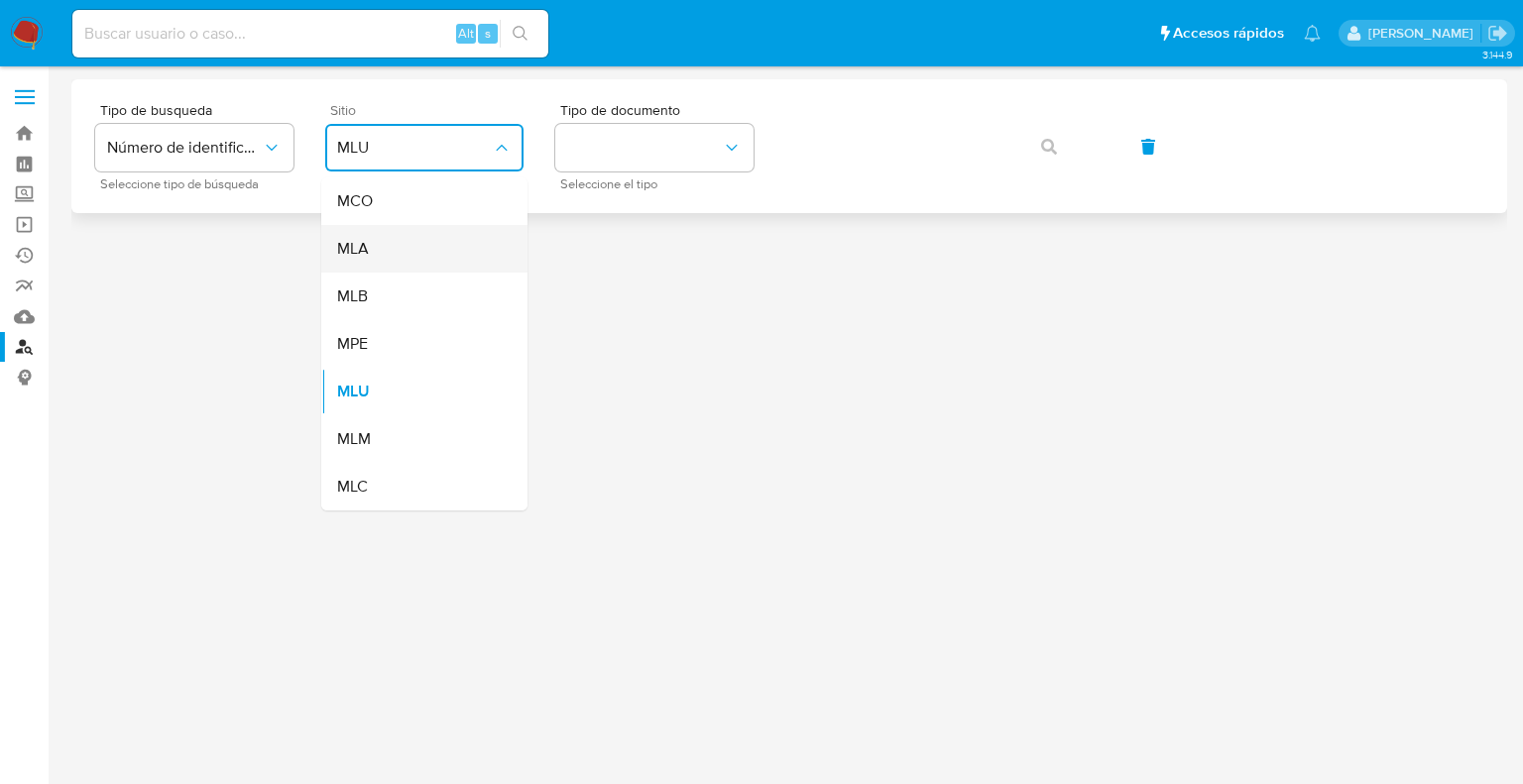 click on "MLA" at bounding box center (353, 249) 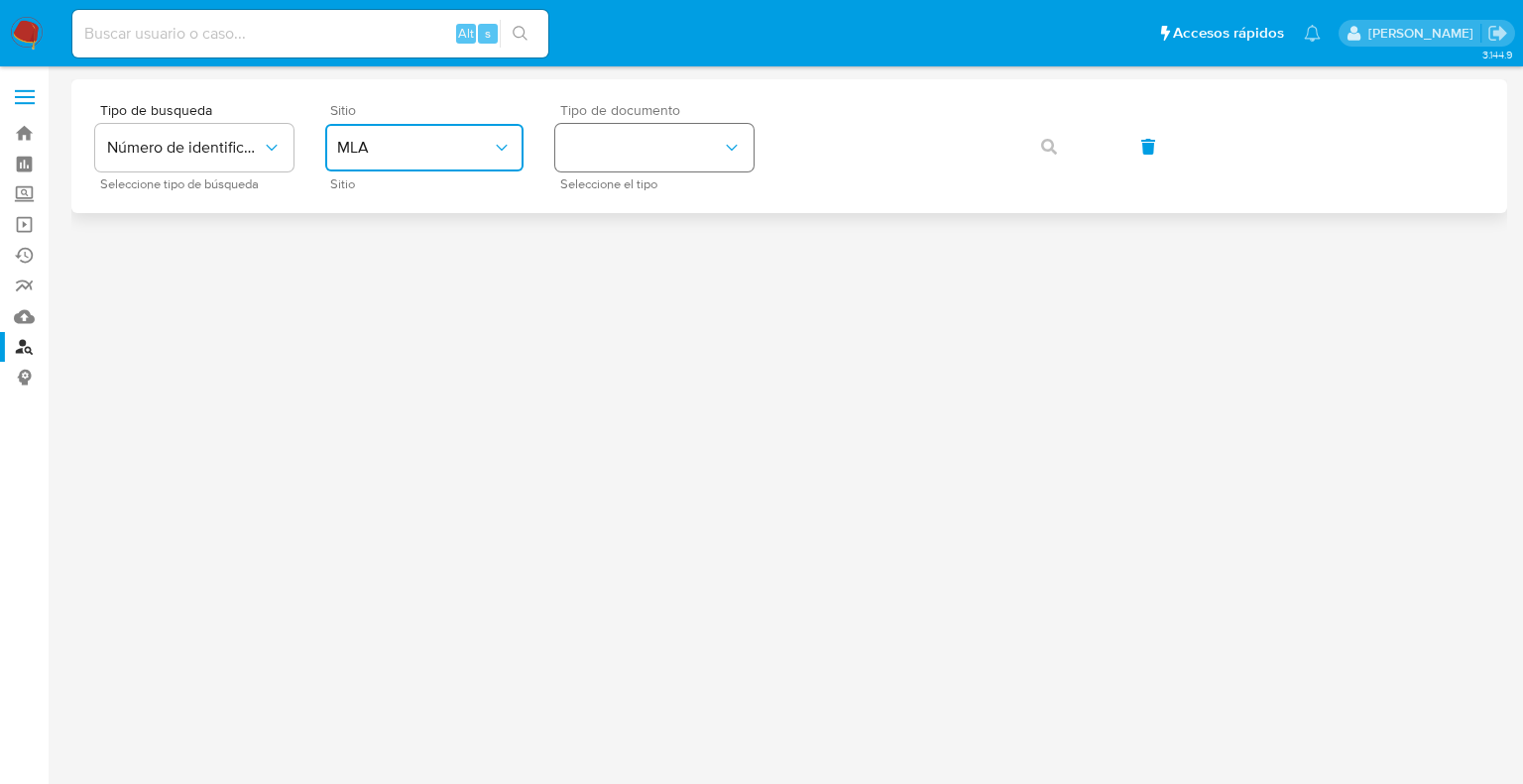 click at bounding box center (654, 148) 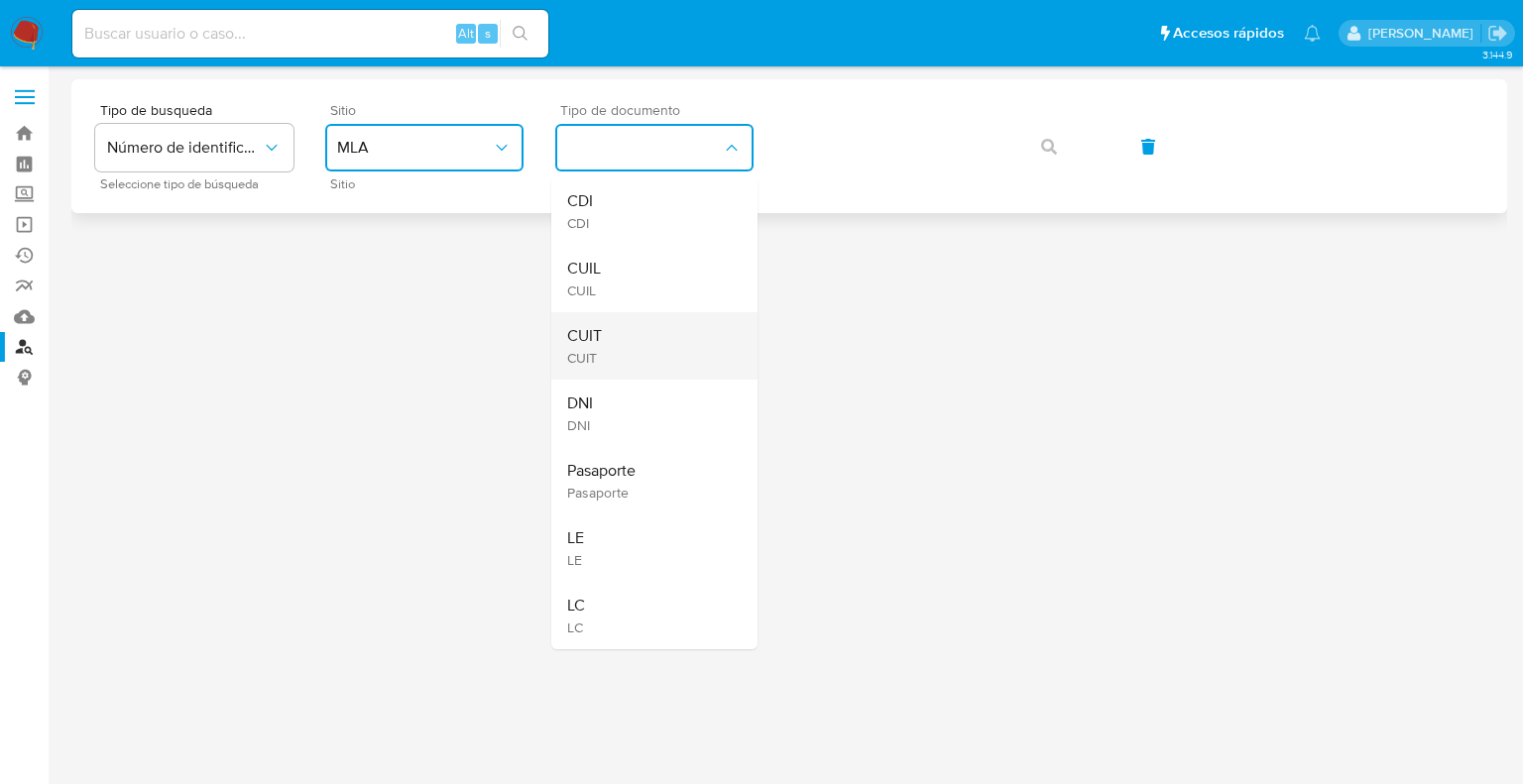 click on "CUIT CUIT" at bounding box center [648, 346] 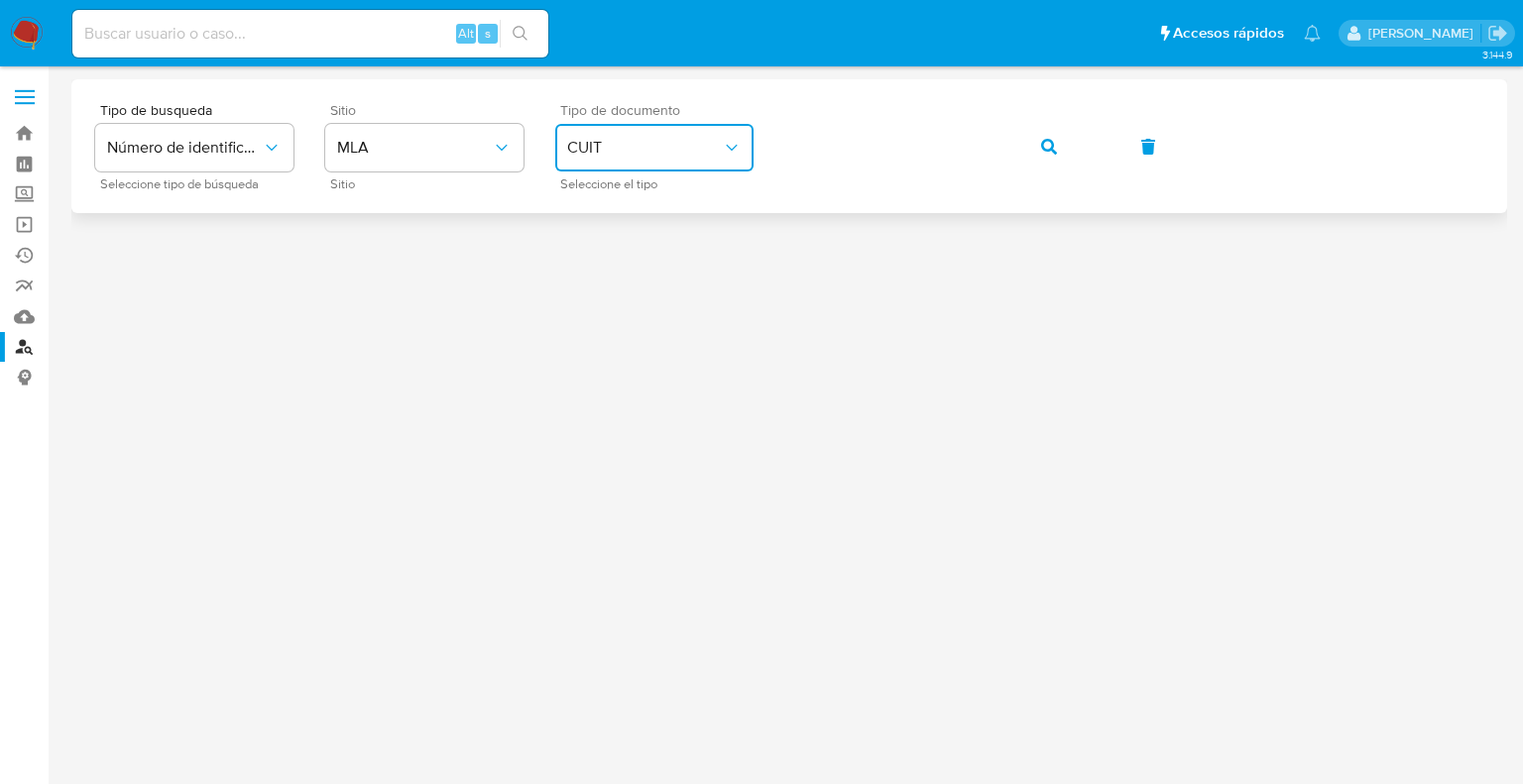 click at bounding box center [1049, 147] 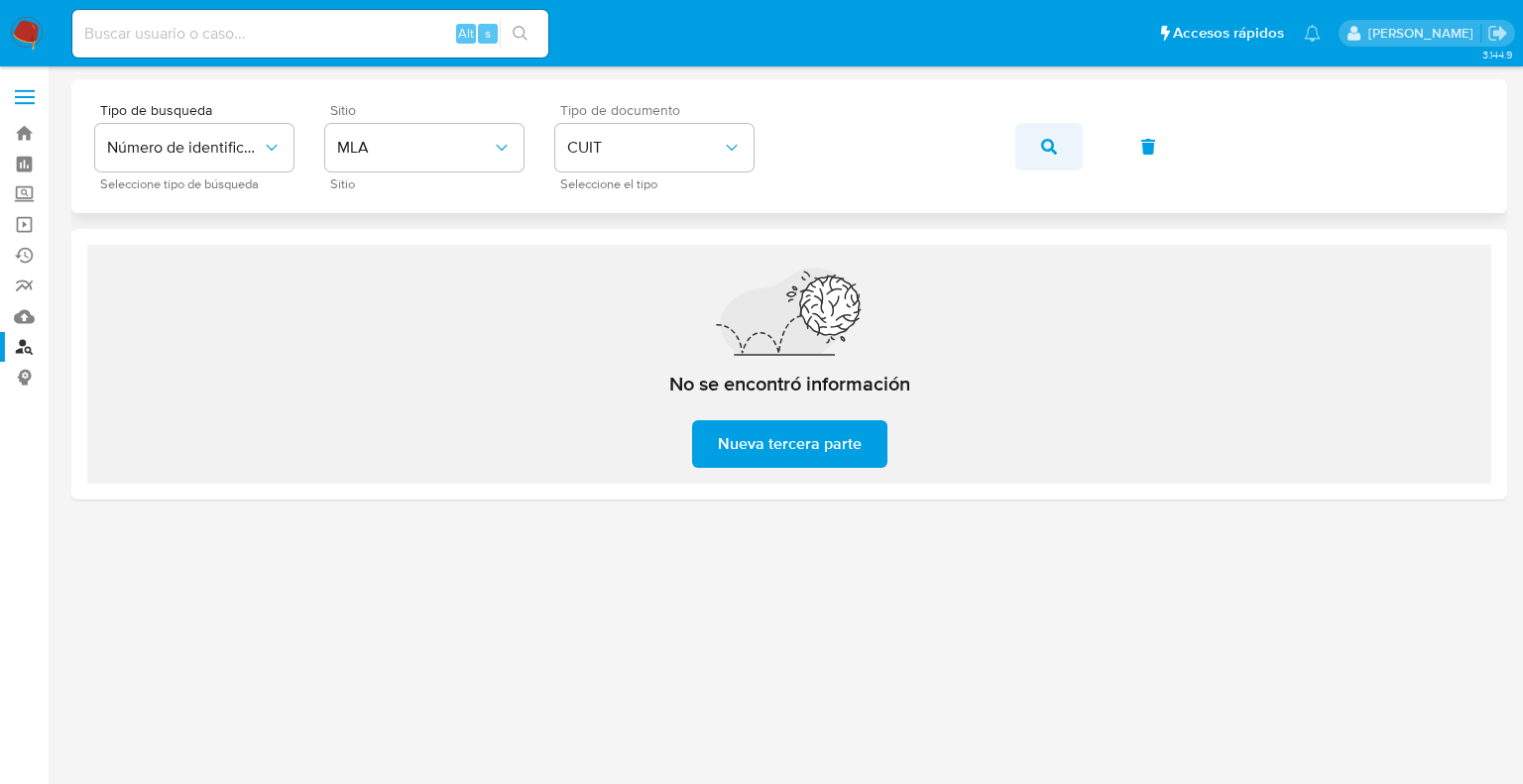 click at bounding box center (1049, 147) 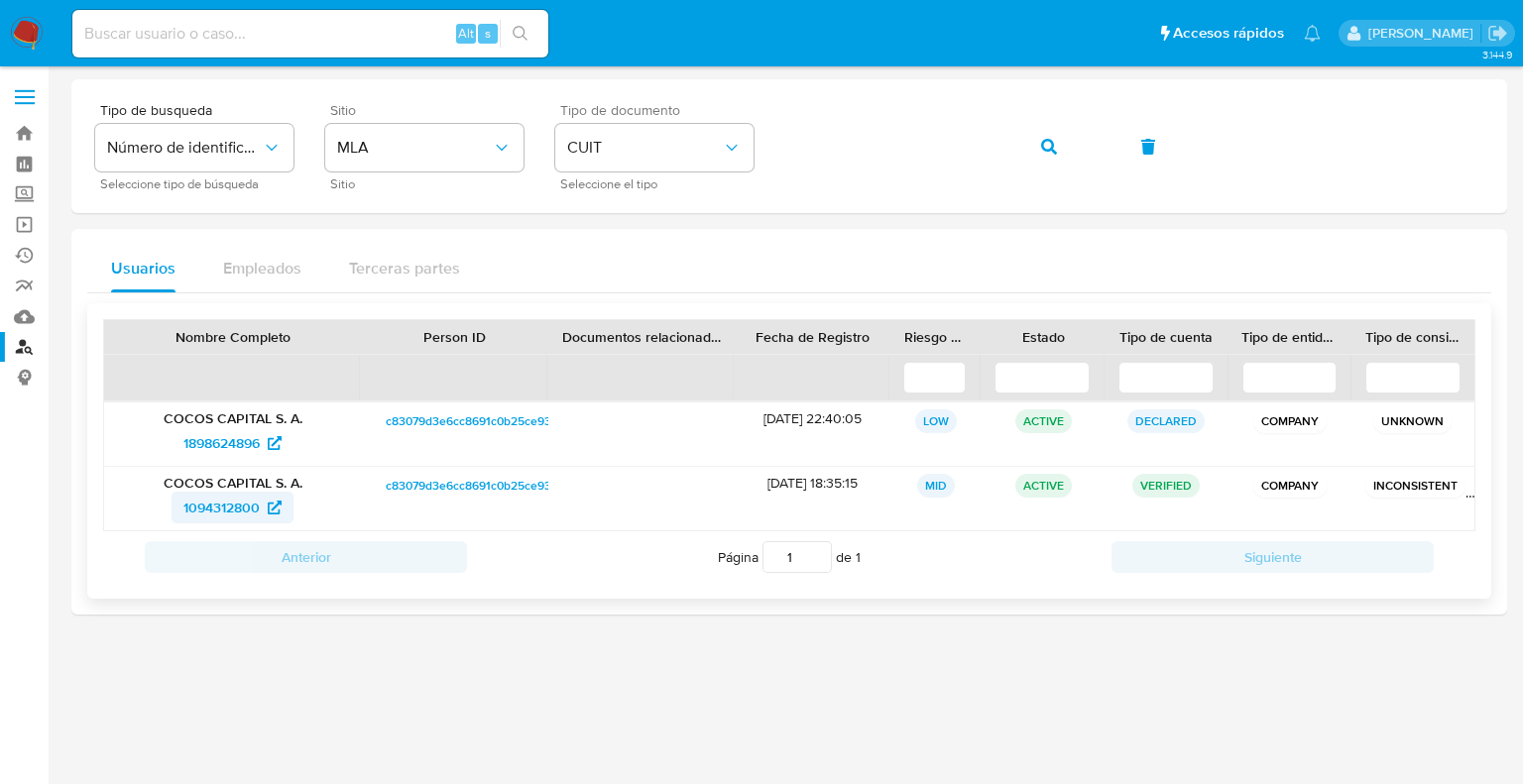 drag, startPoint x: 165, startPoint y: 506, endPoint x: 262, endPoint y: 503, distance: 97.0464 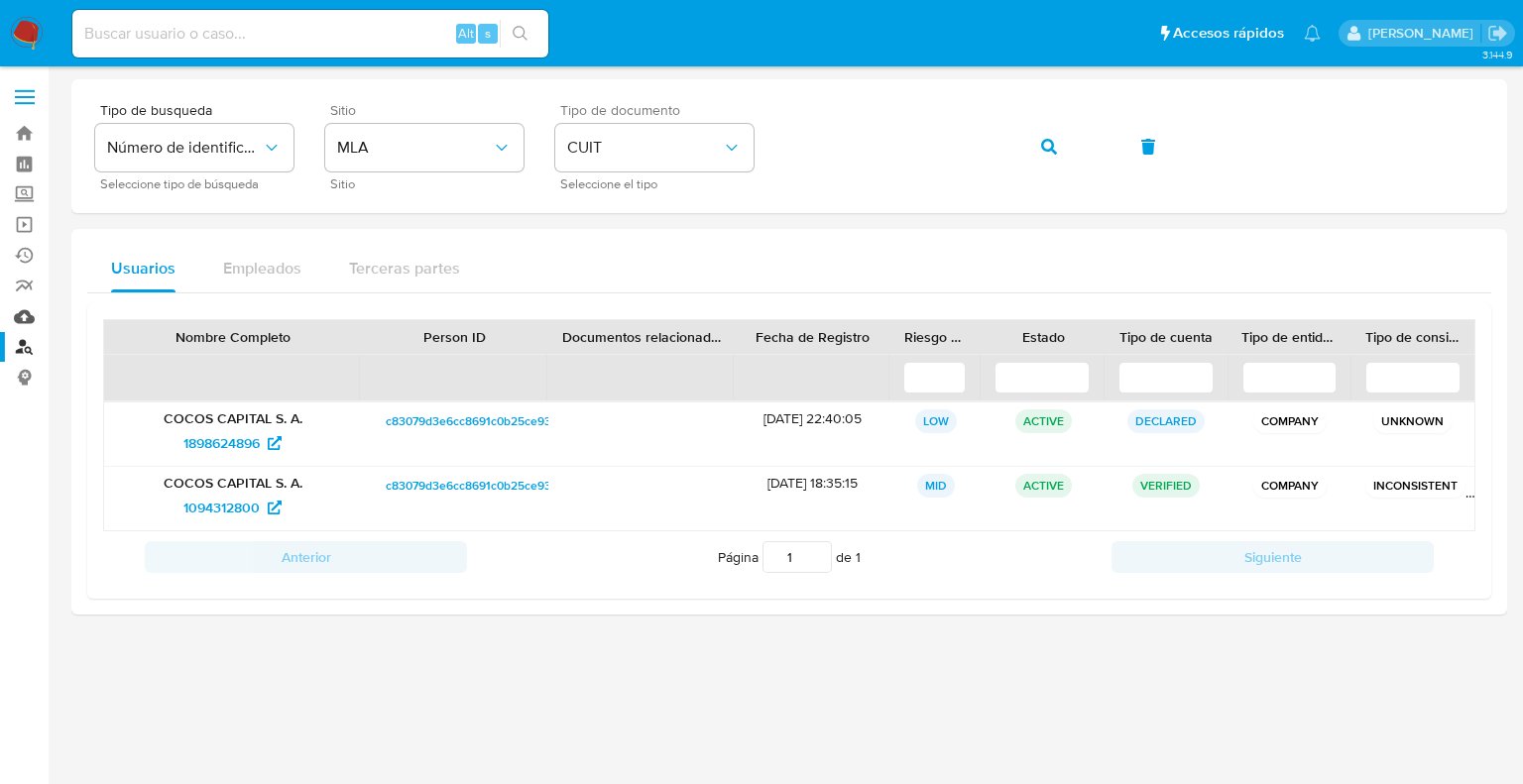 click on "Mulan" at bounding box center (118, 316) 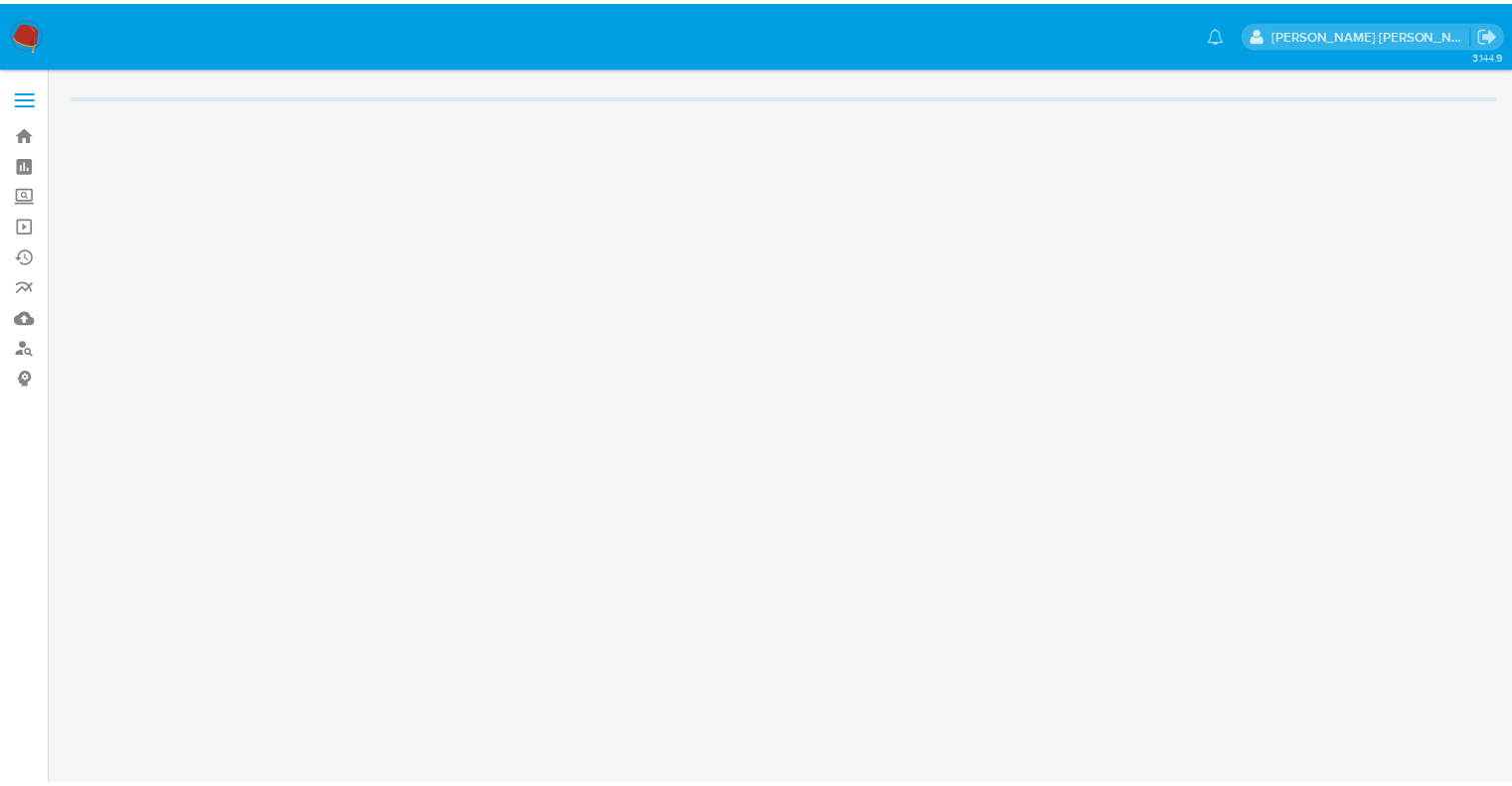 scroll, scrollTop: 0, scrollLeft: 0, axis: both 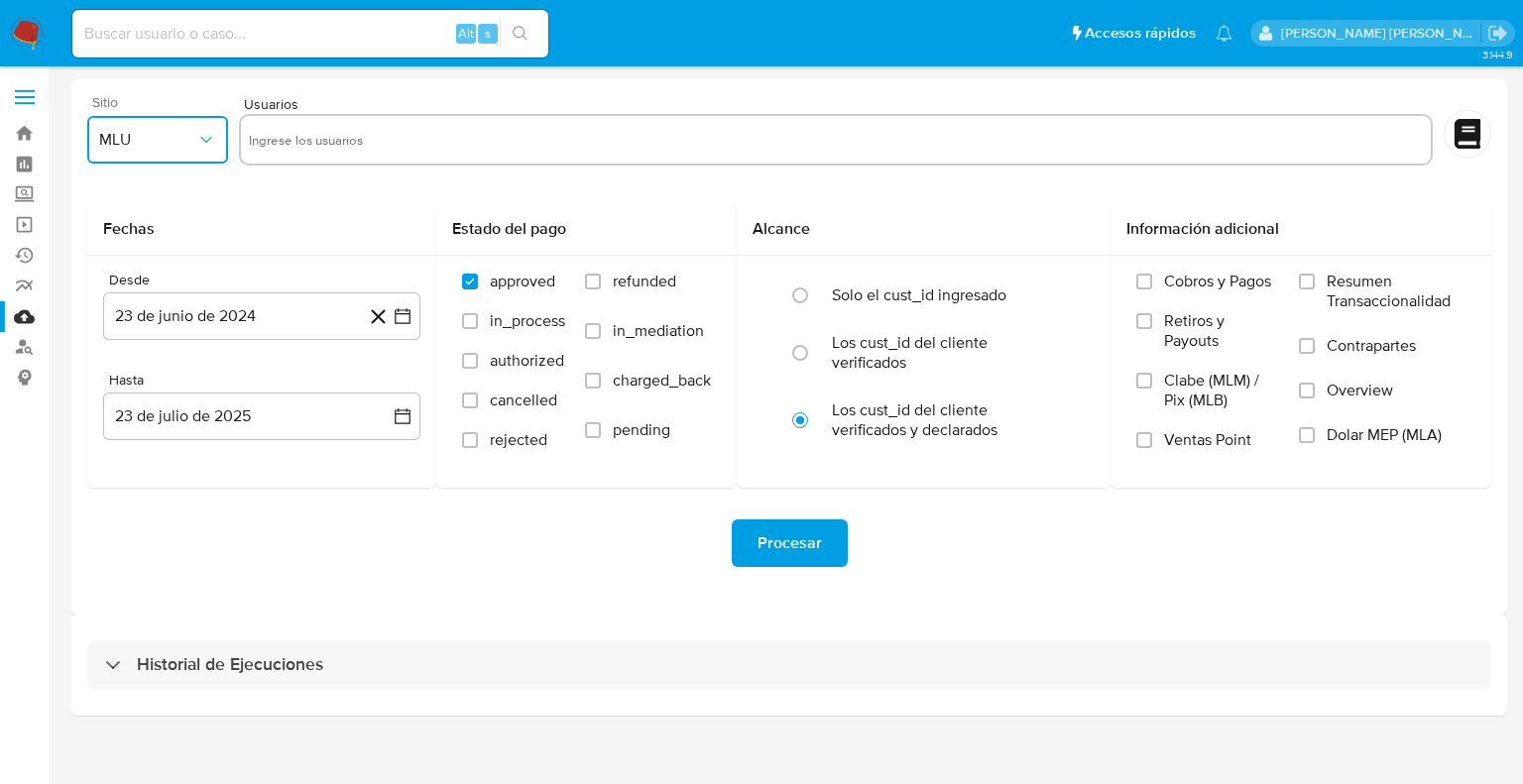 click on "MLU" at bounding box center (148, 140) 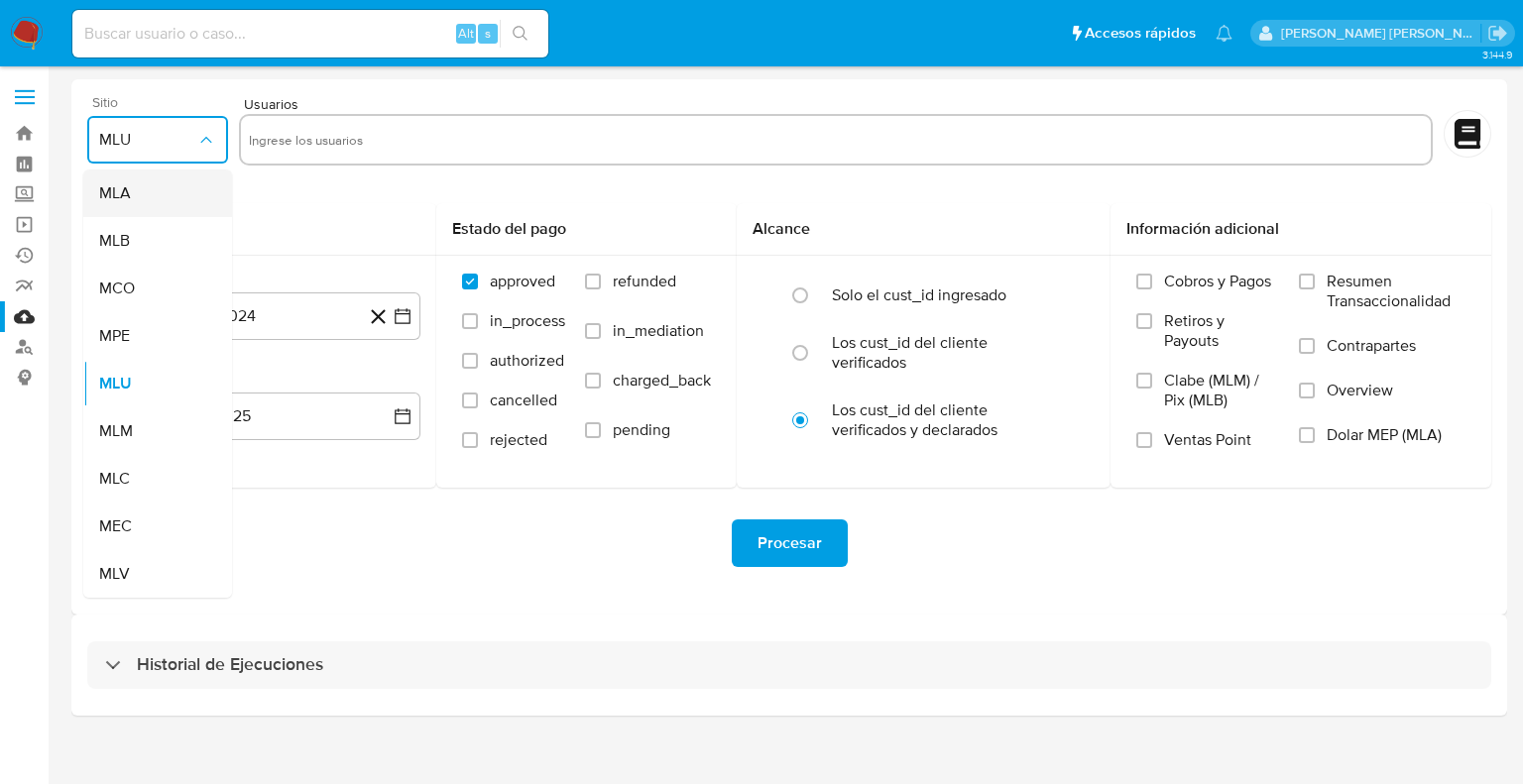 click on "MLA" at bounding box center (115, 193) 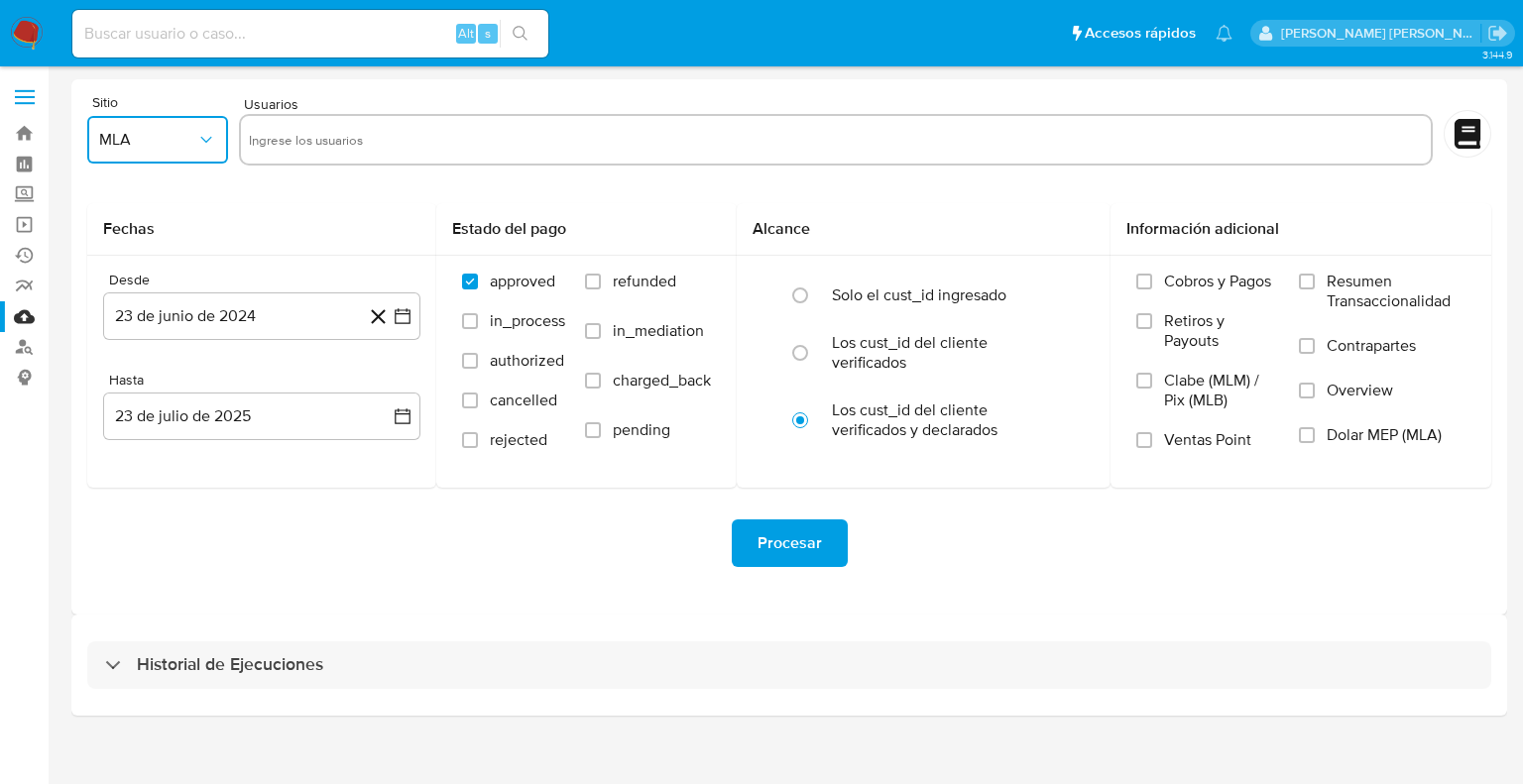 click at bounding box center [836, 140] 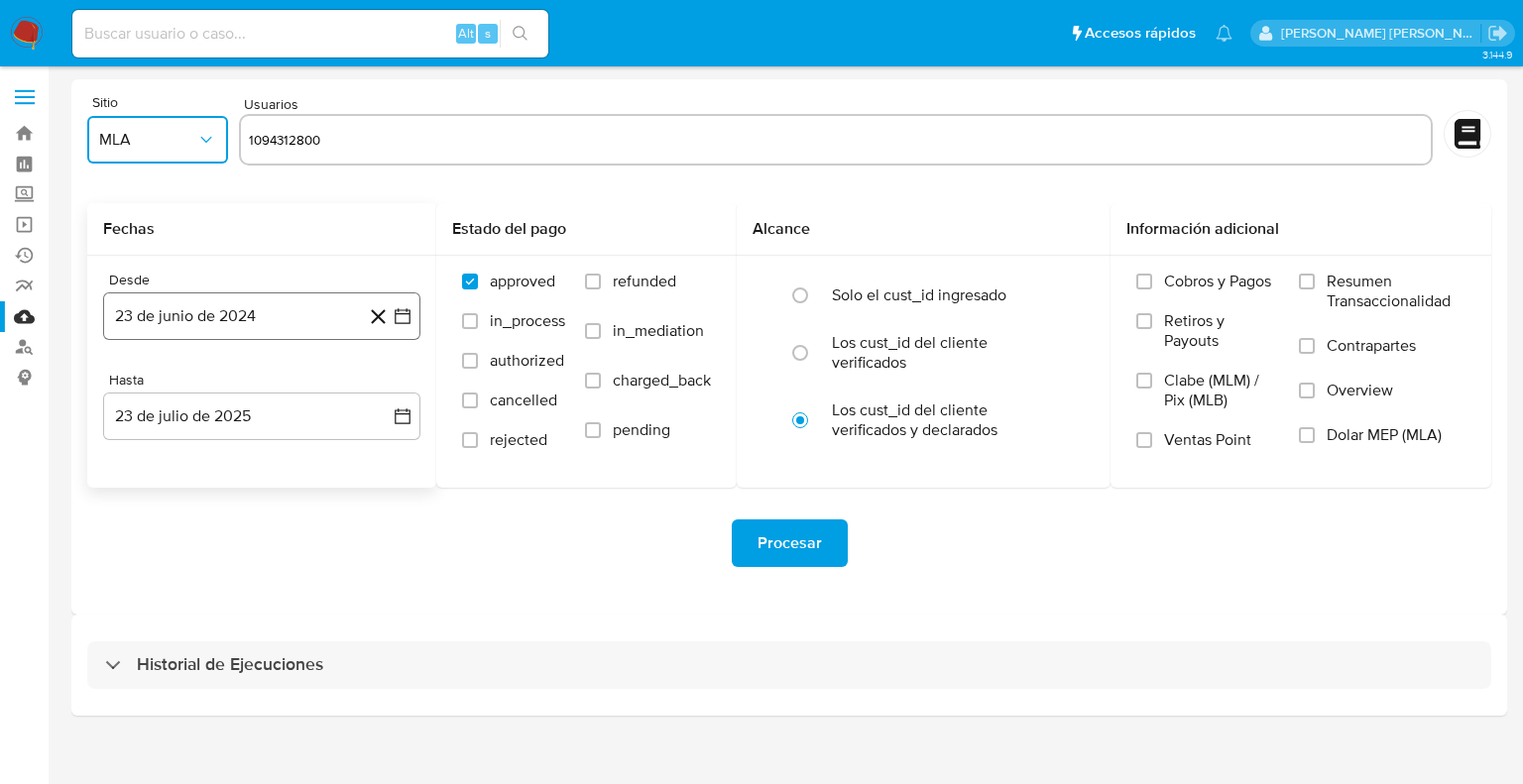 type on "1094312800" 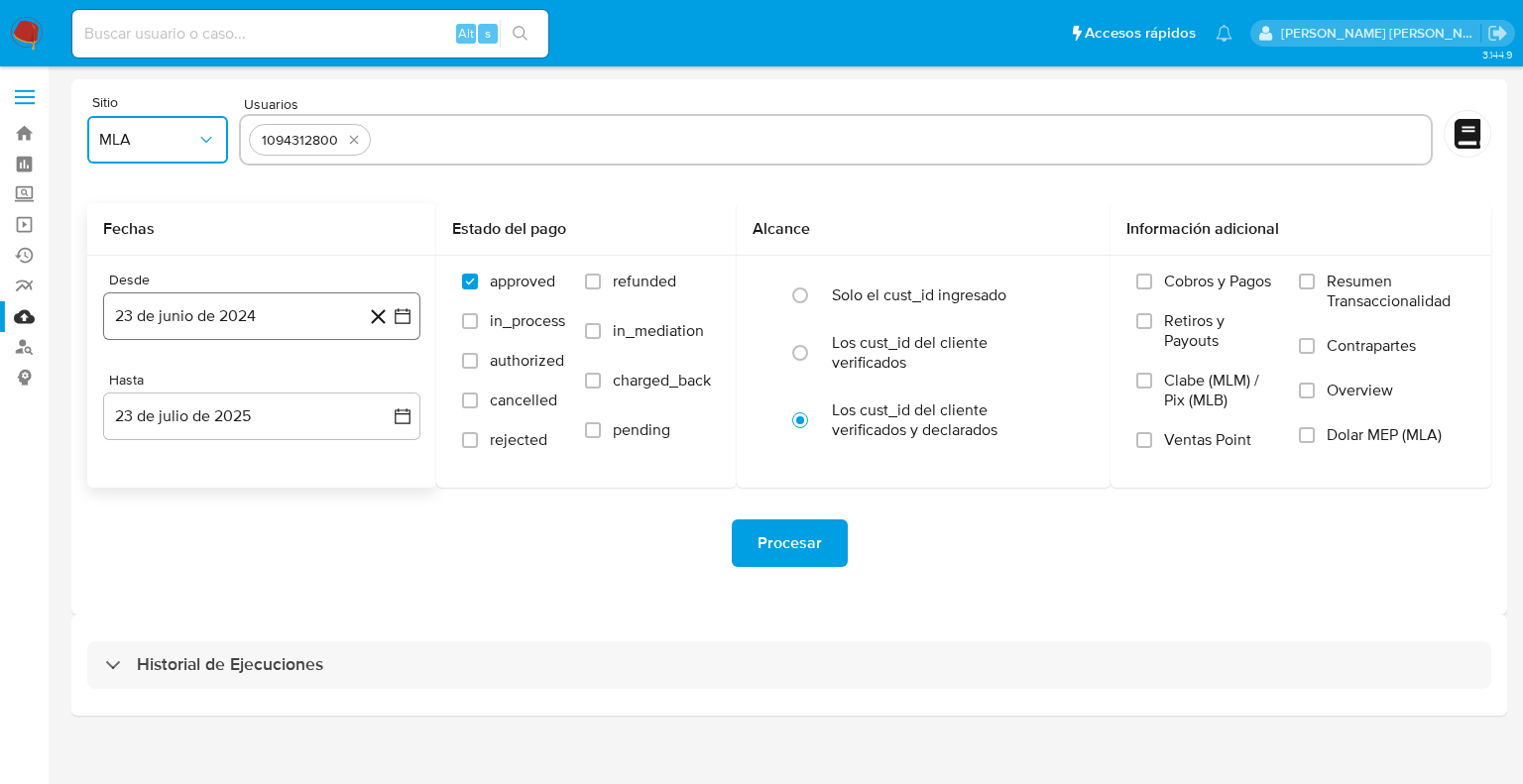 click 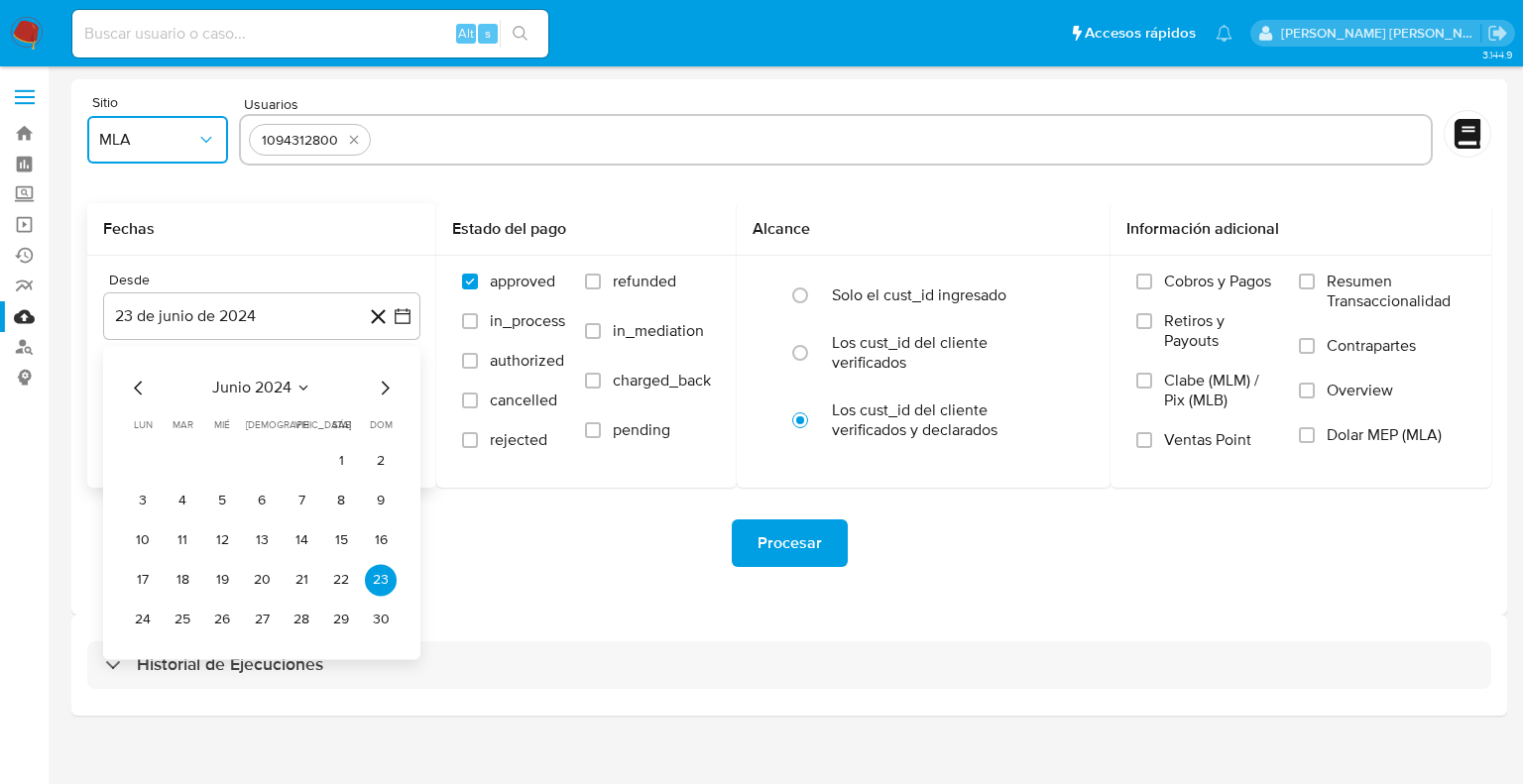 click 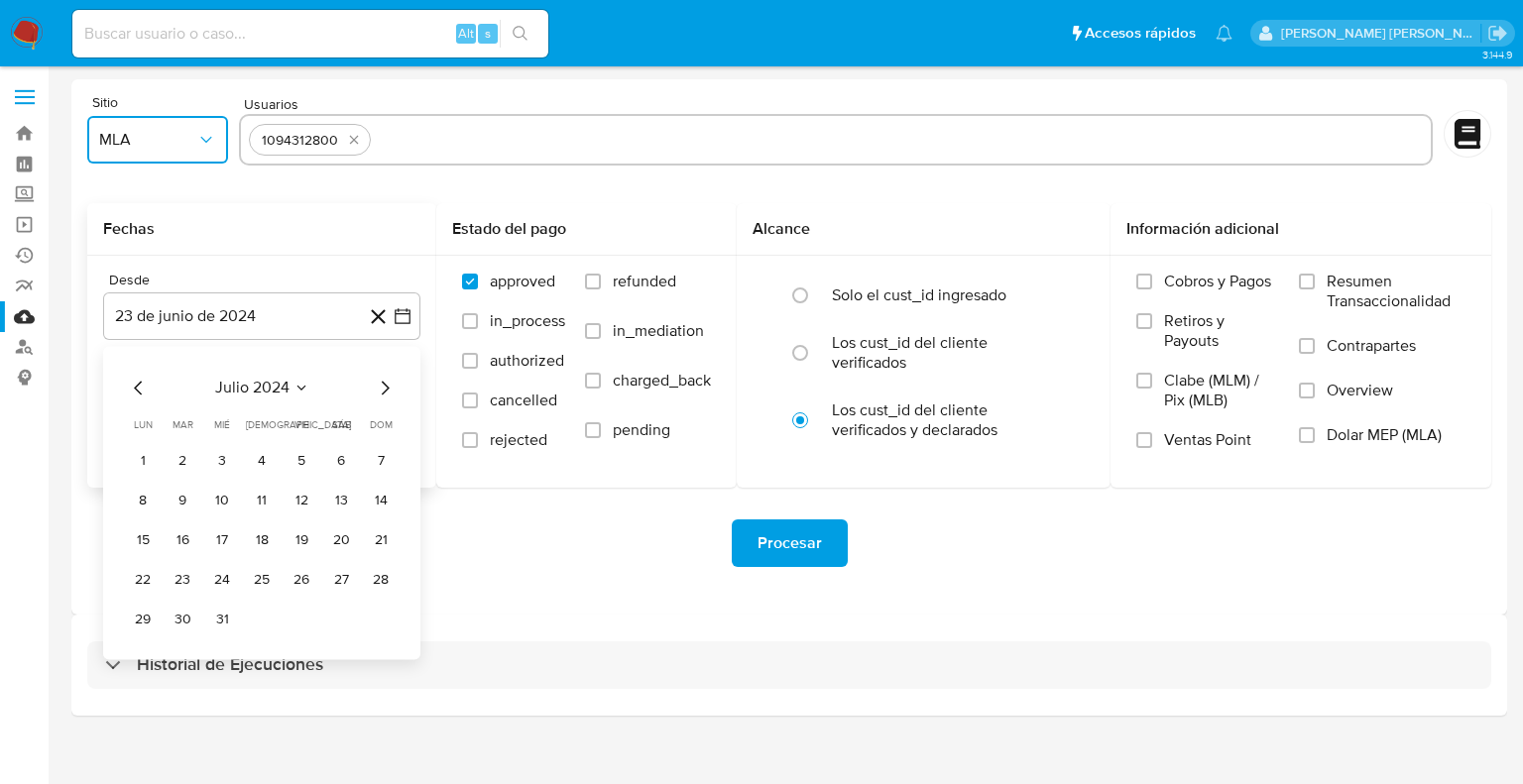 click 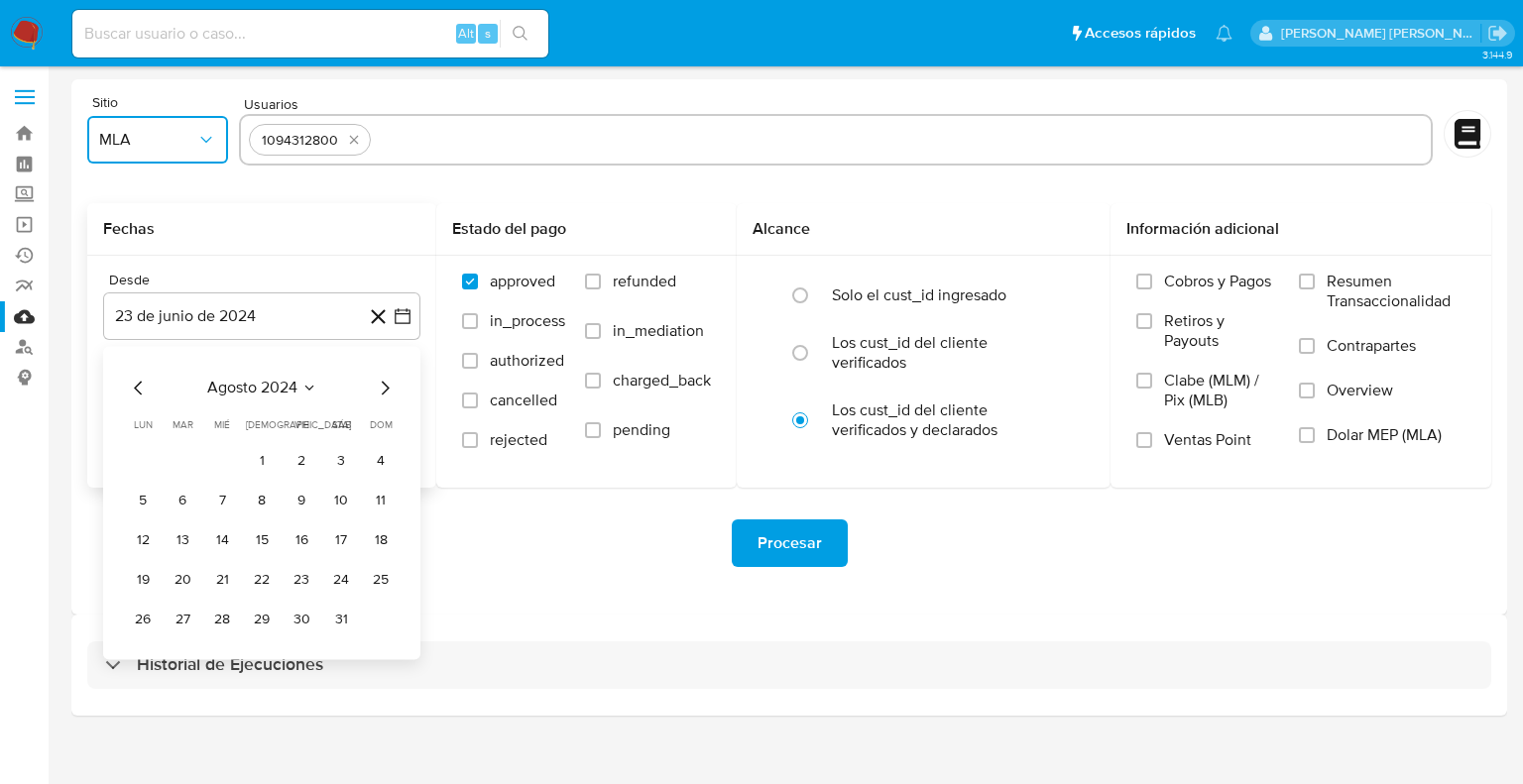 click 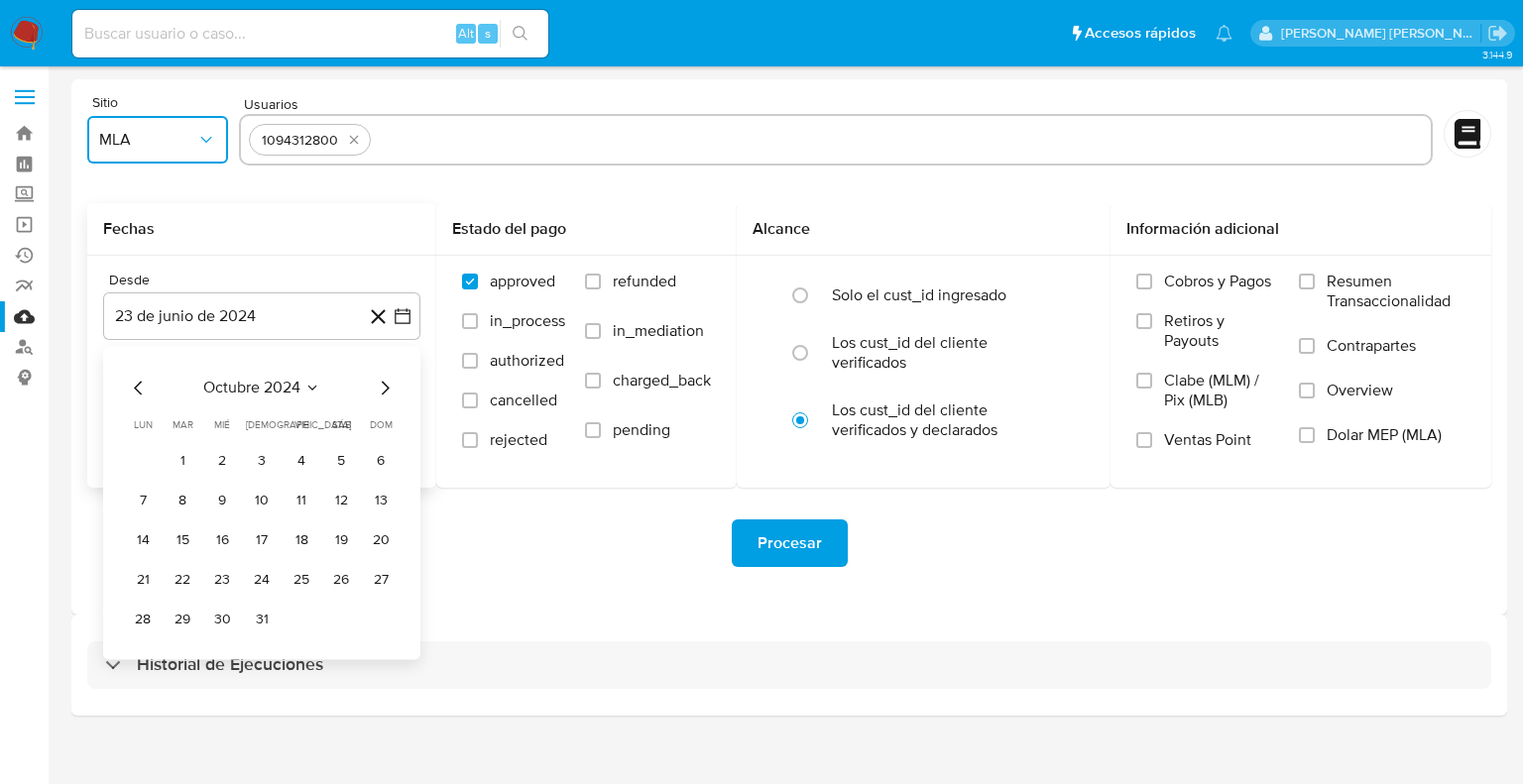 click 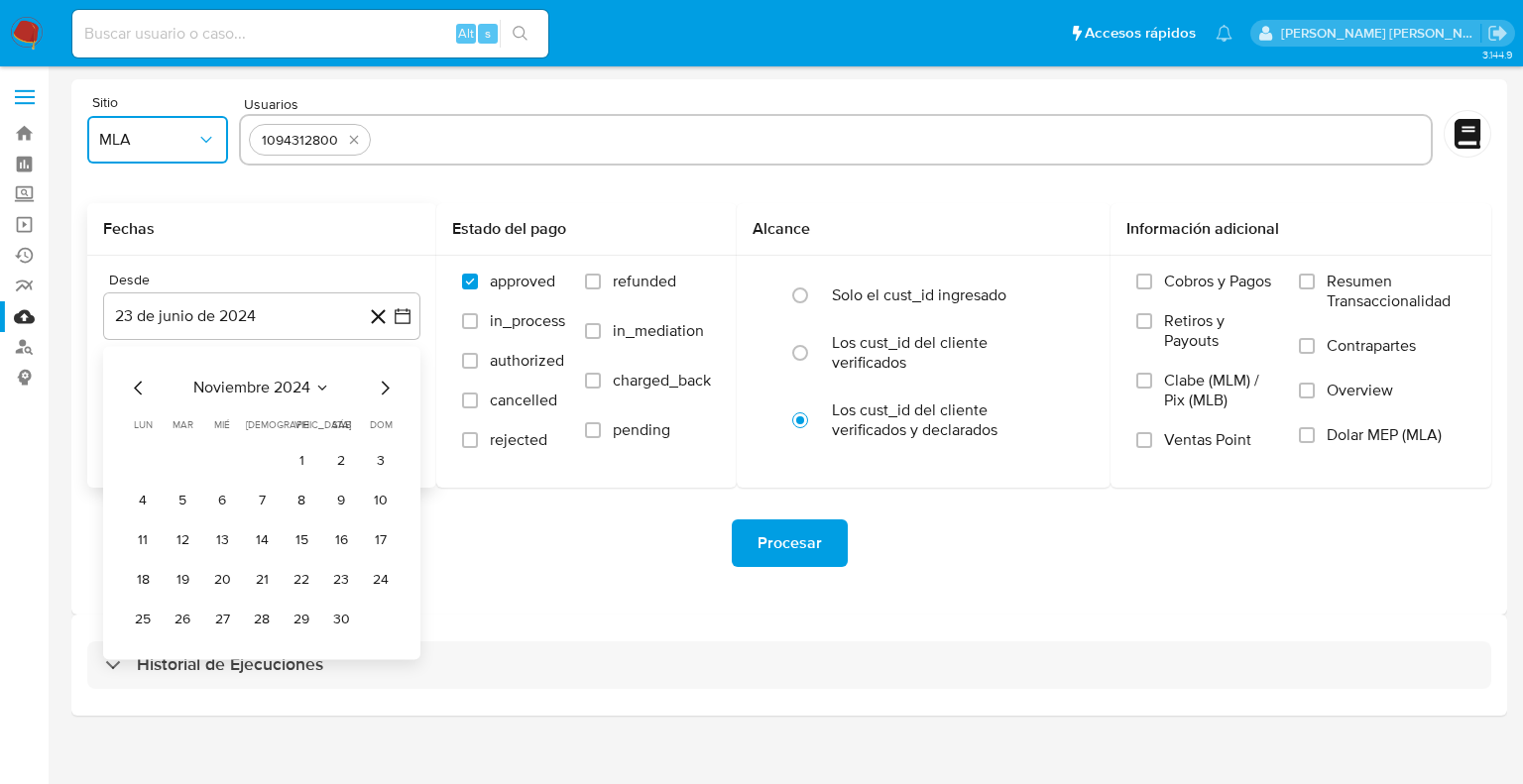click 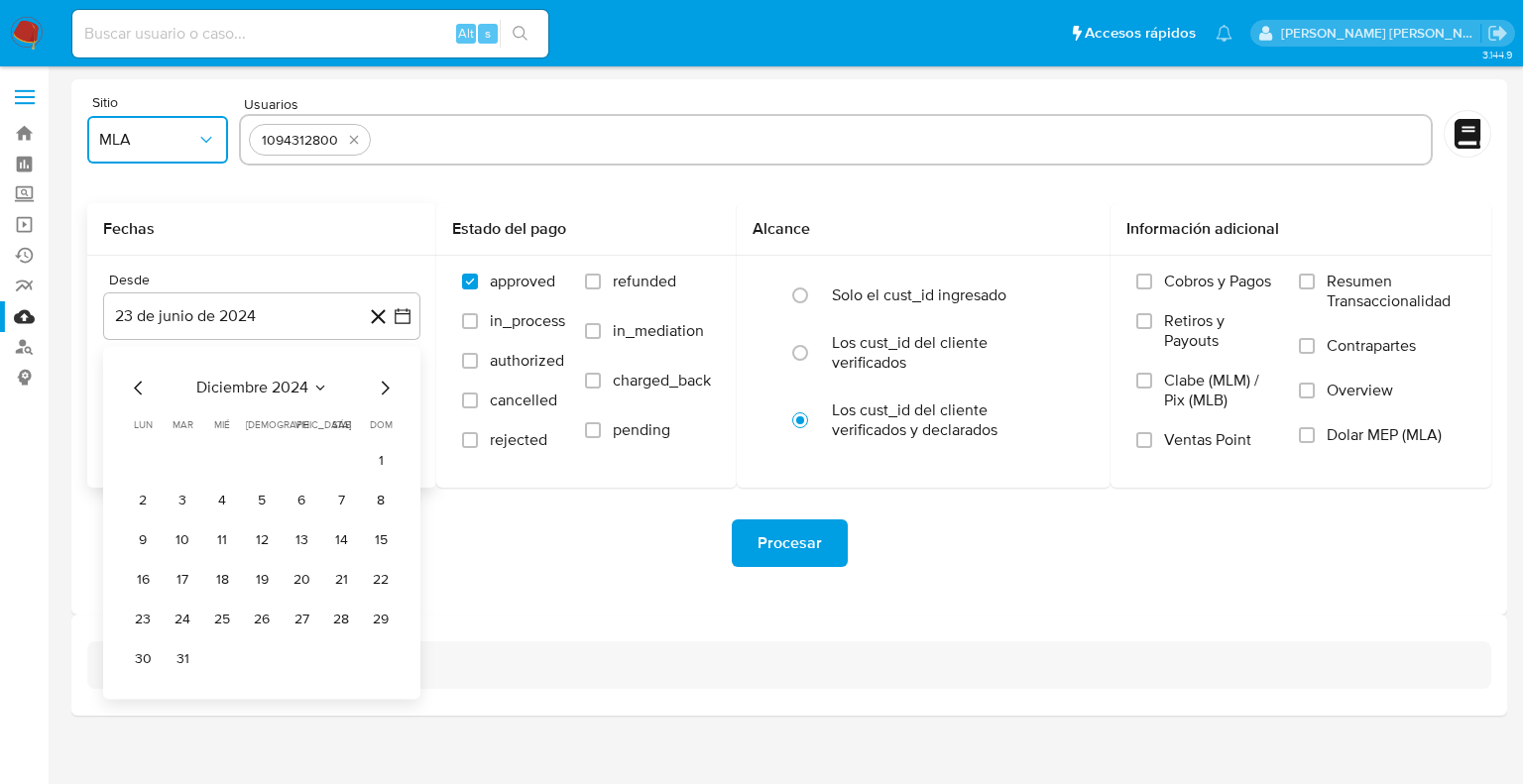 click 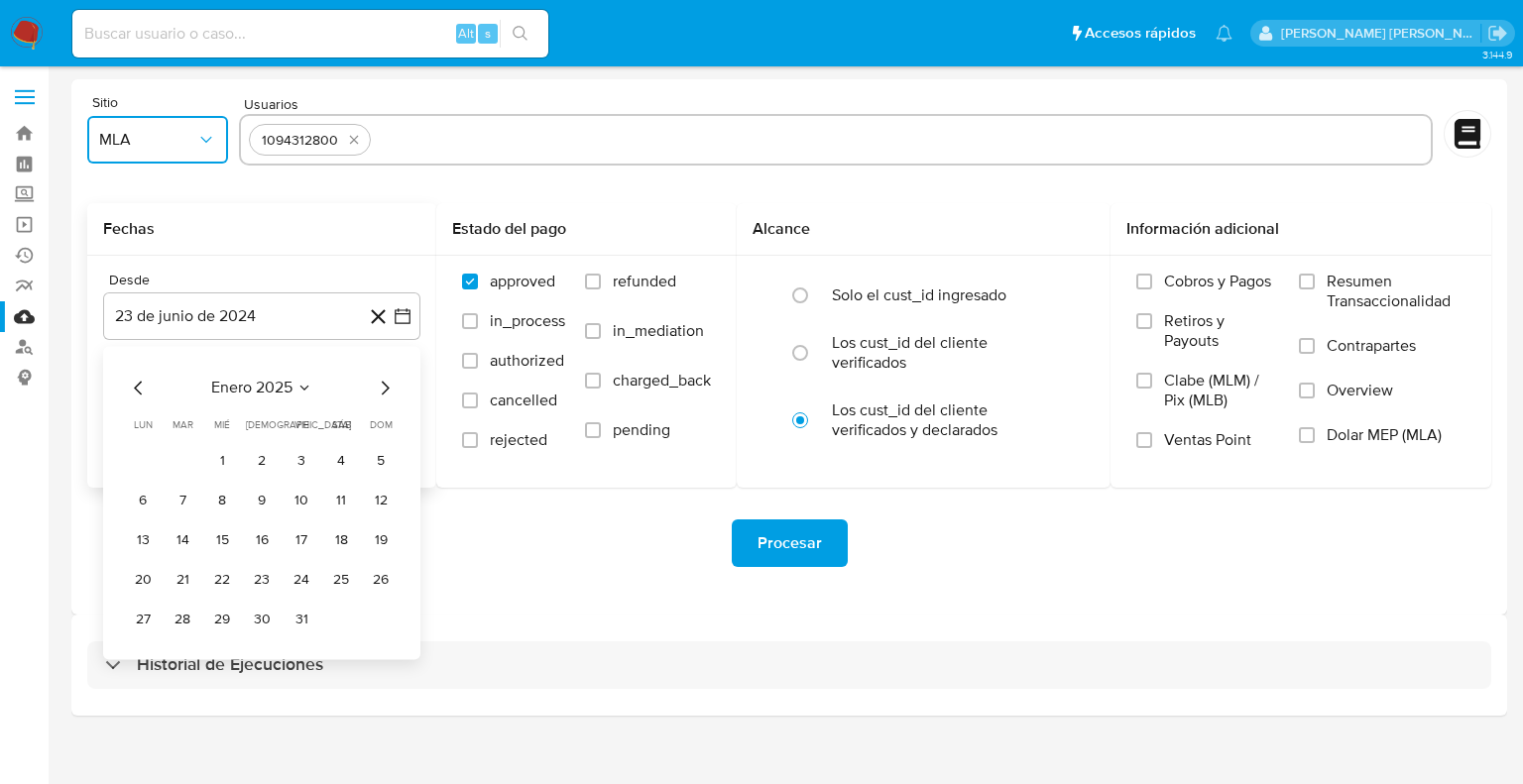 click on "1" at bounding box center [222, 461] 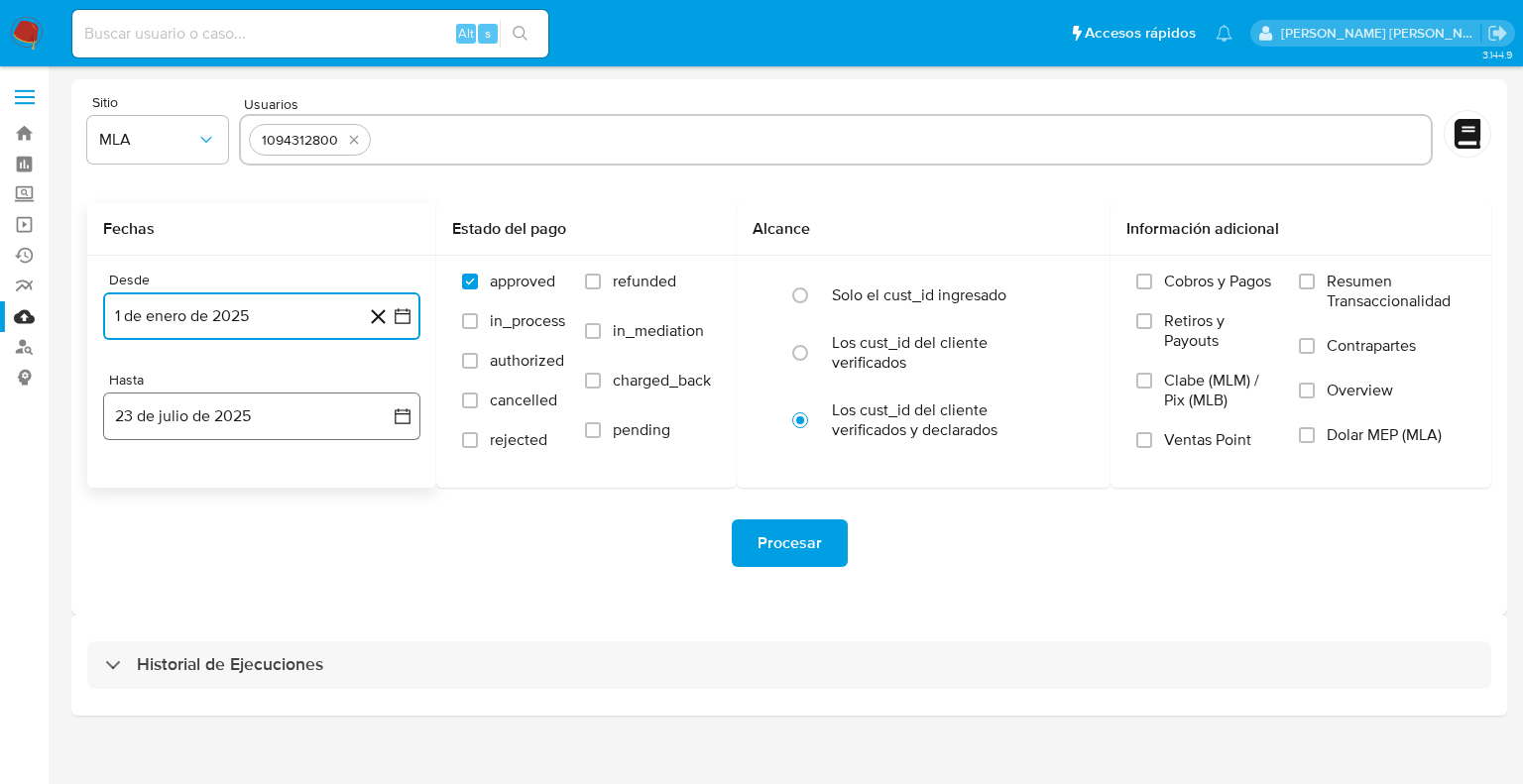 click 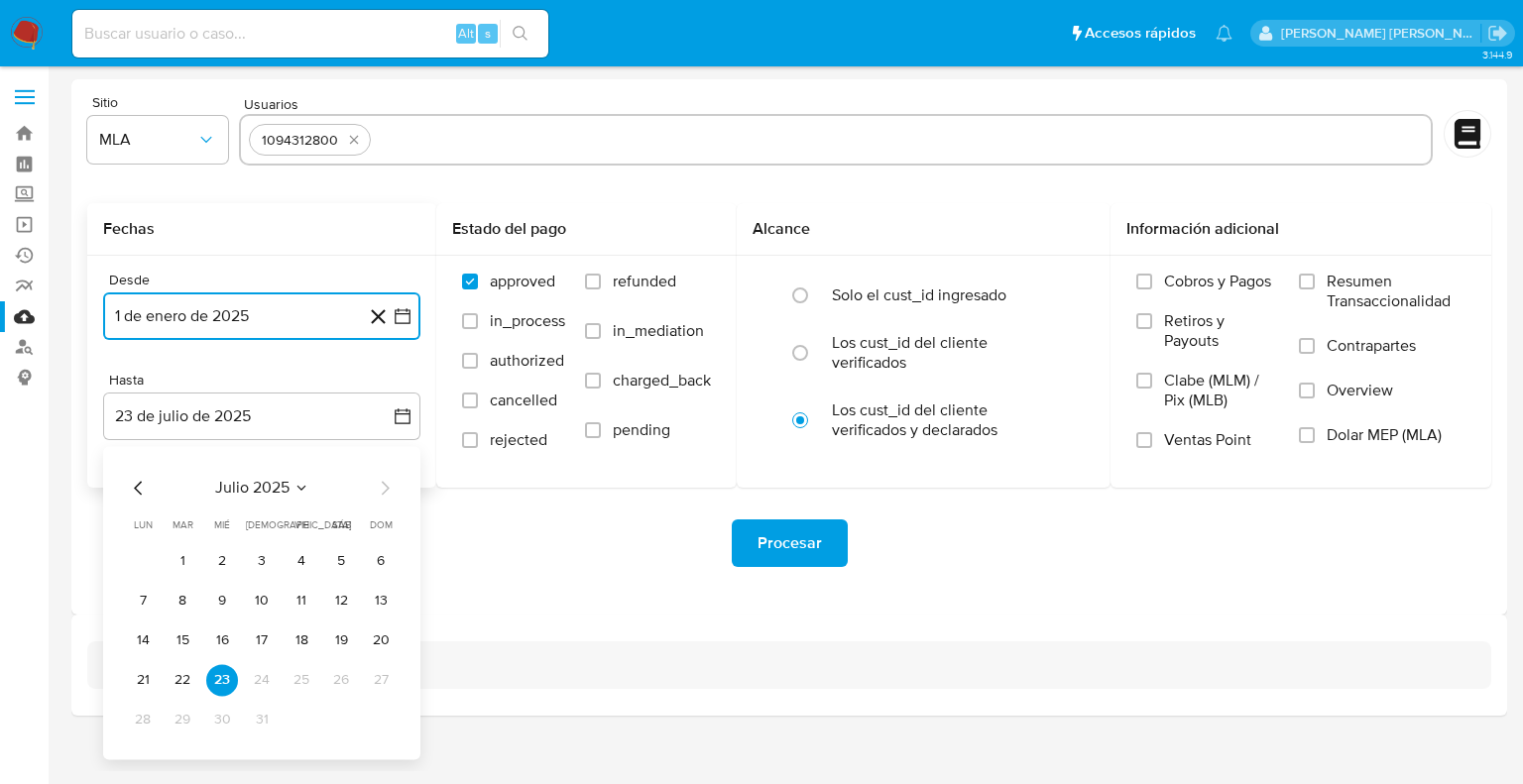 click 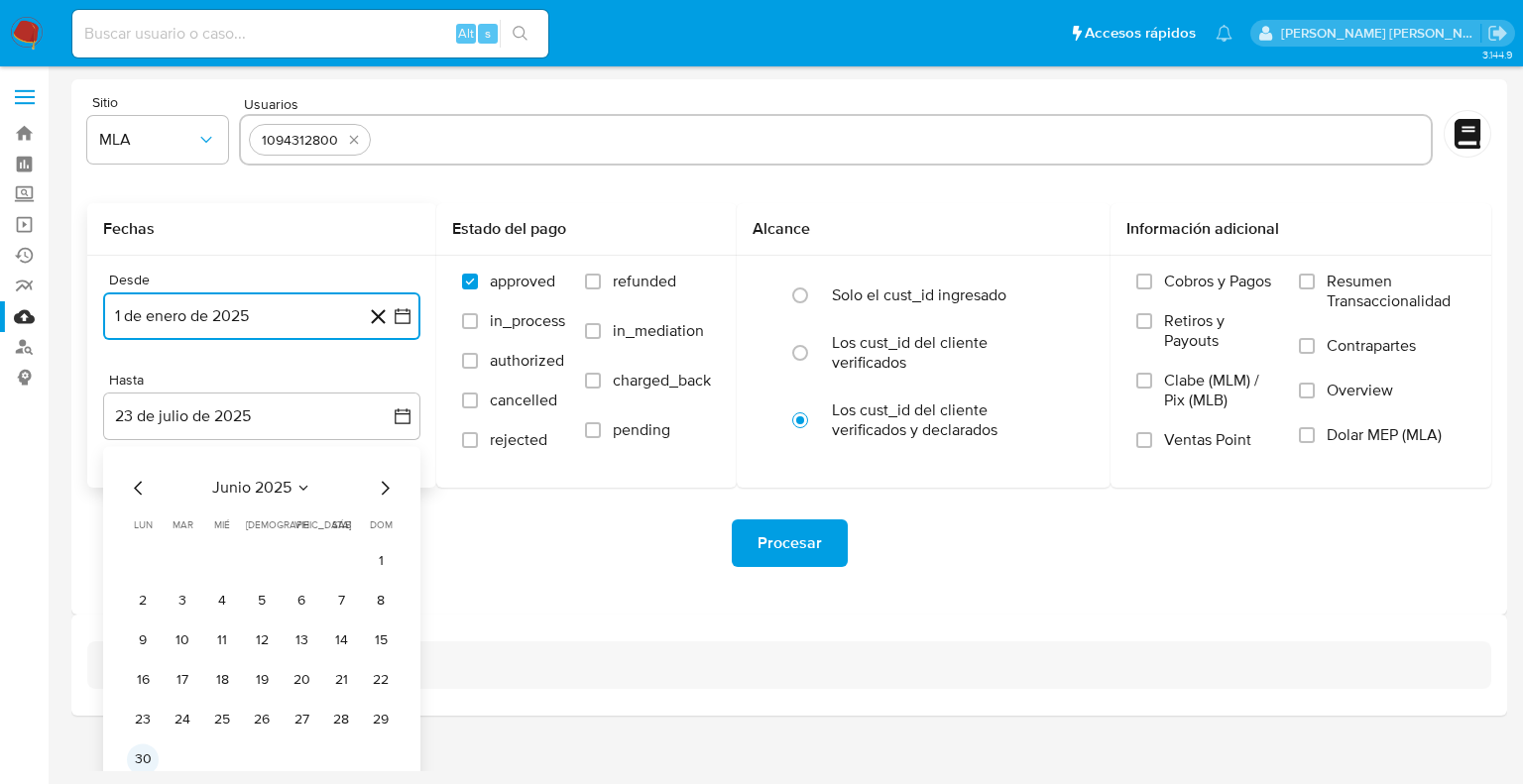 click on "30" at bounding box center [143, 759] 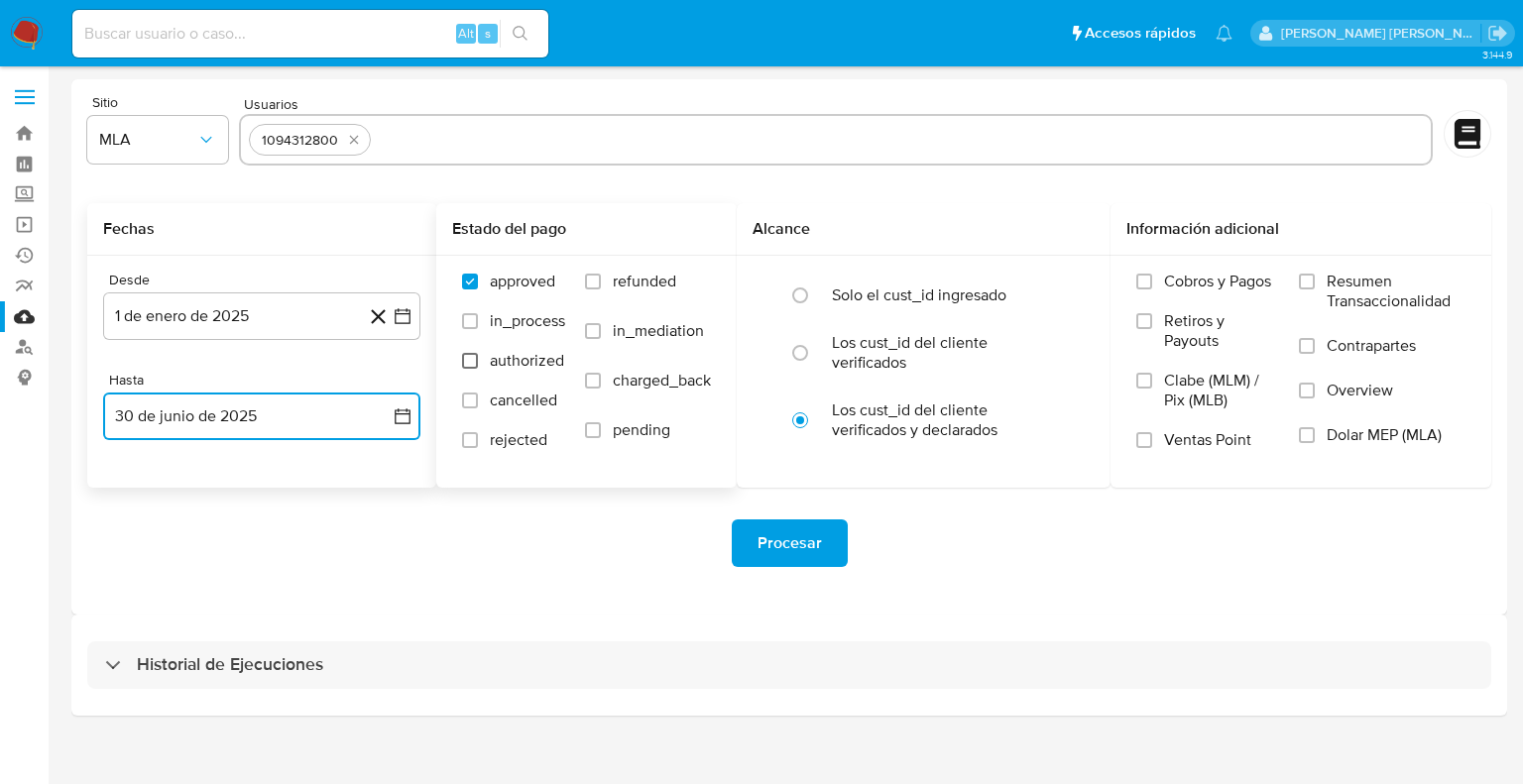 click on "authorized" at bounding box center (470, 361) 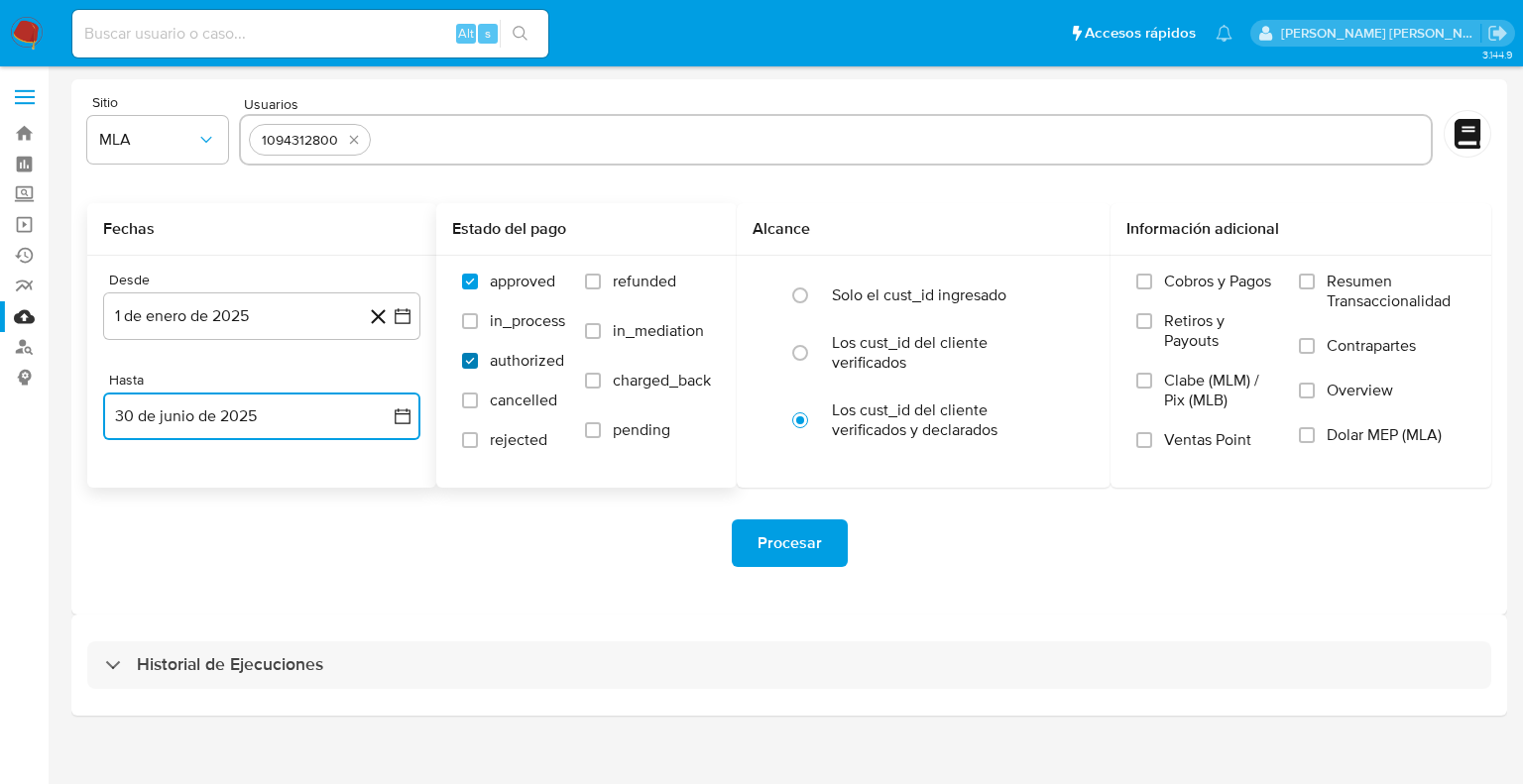 click on "authorized" at bounding box center [470, 361] 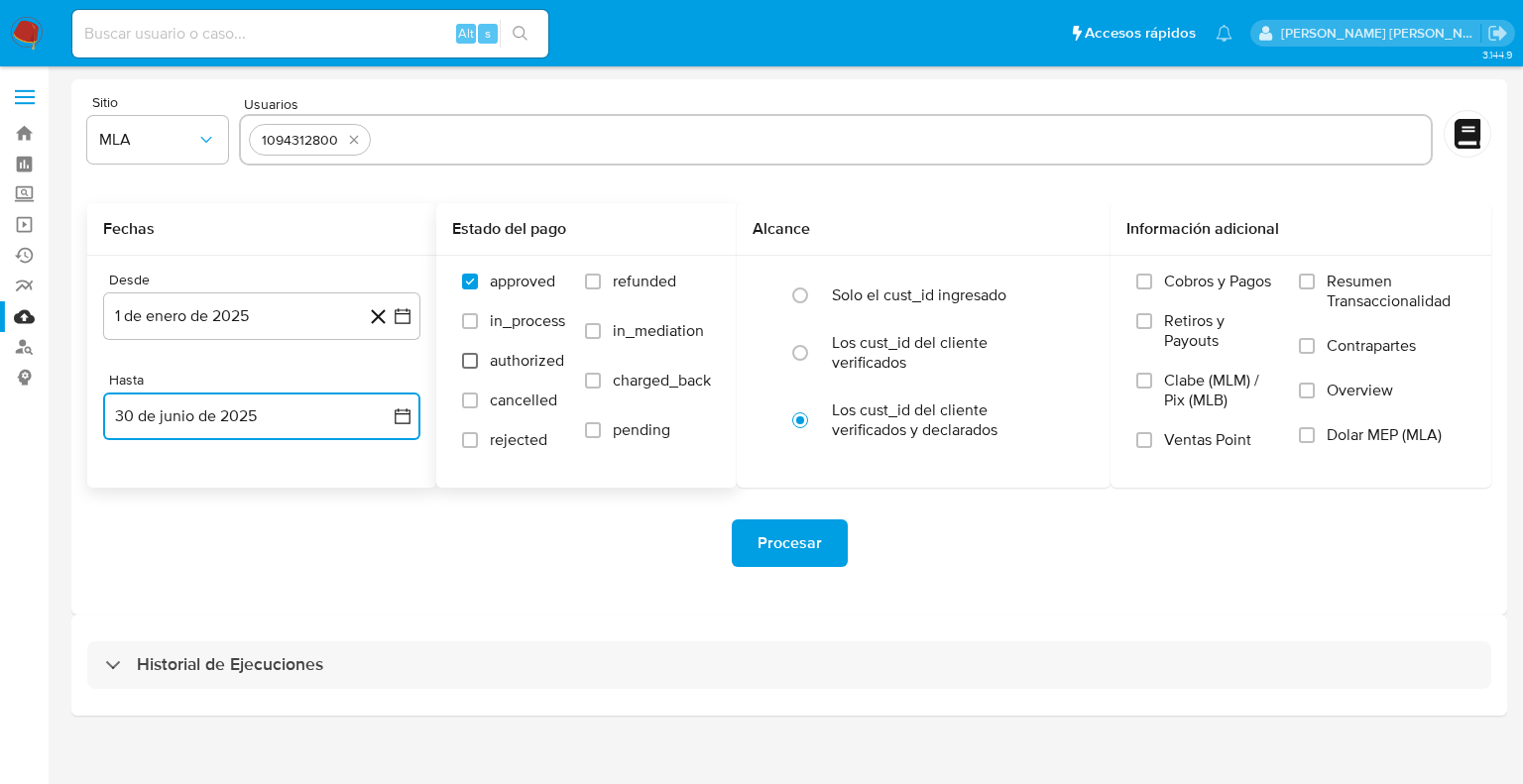 checkbox on "false" 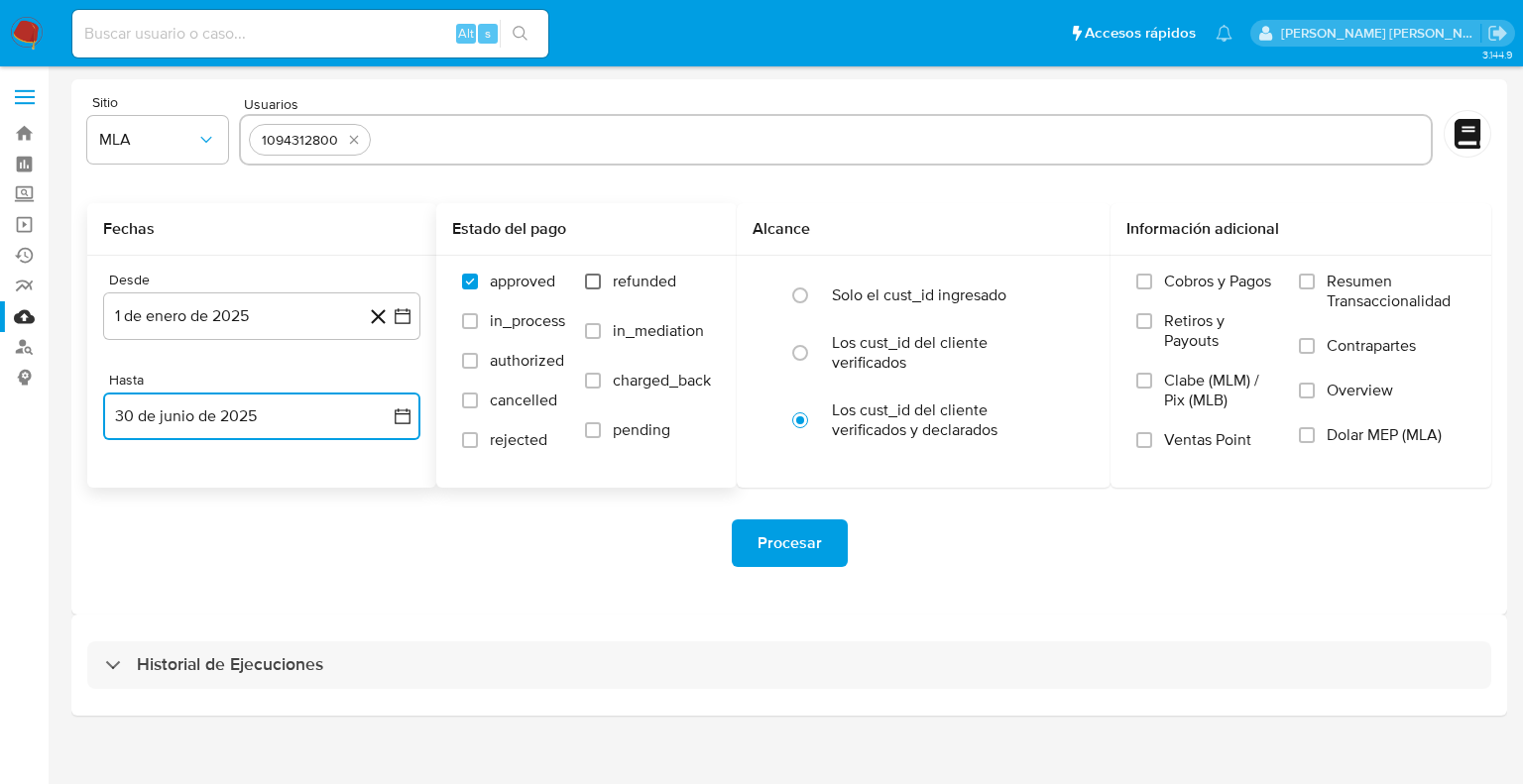 click on "refunded" at bounding box center [593, 281] 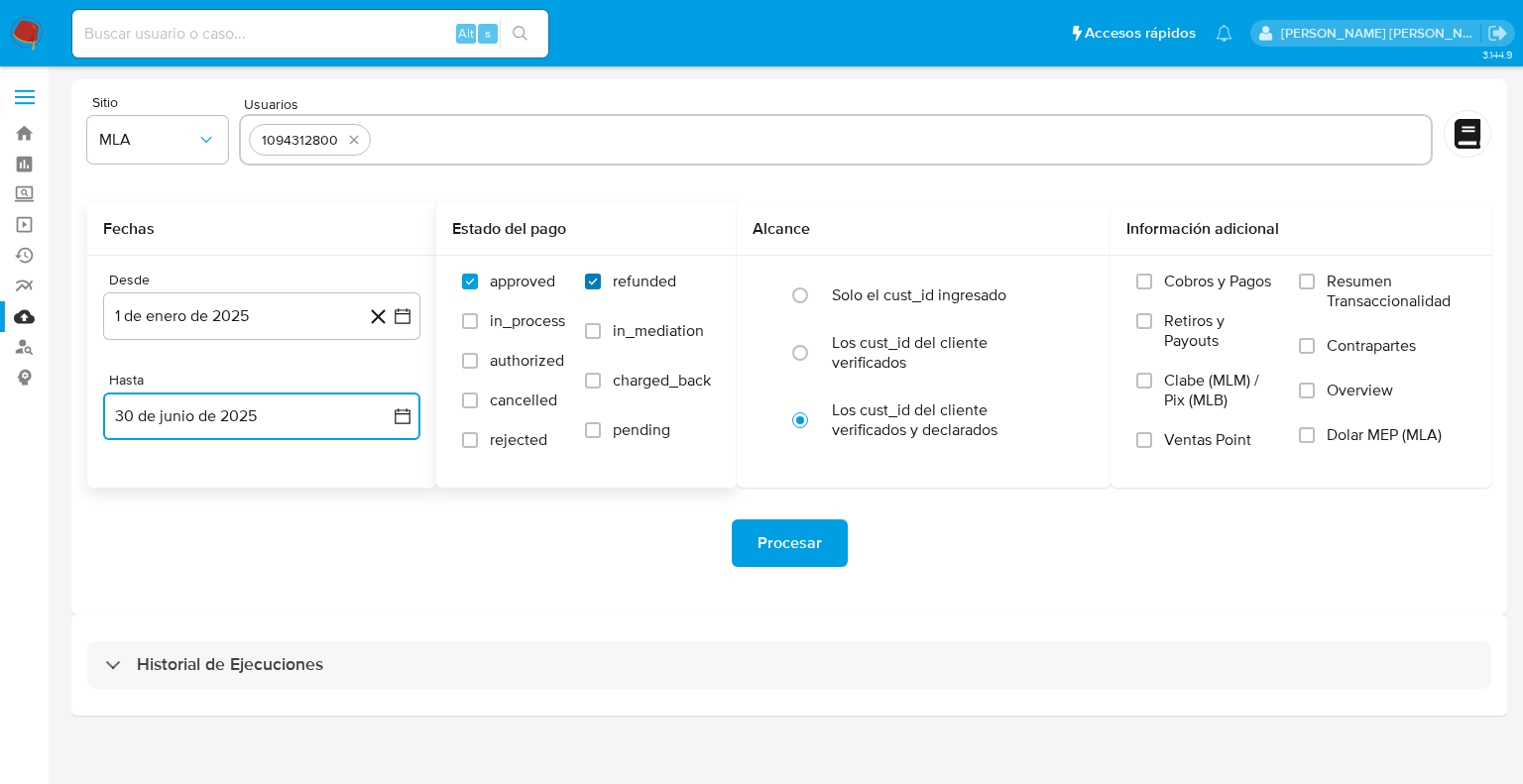checkbox on "true" 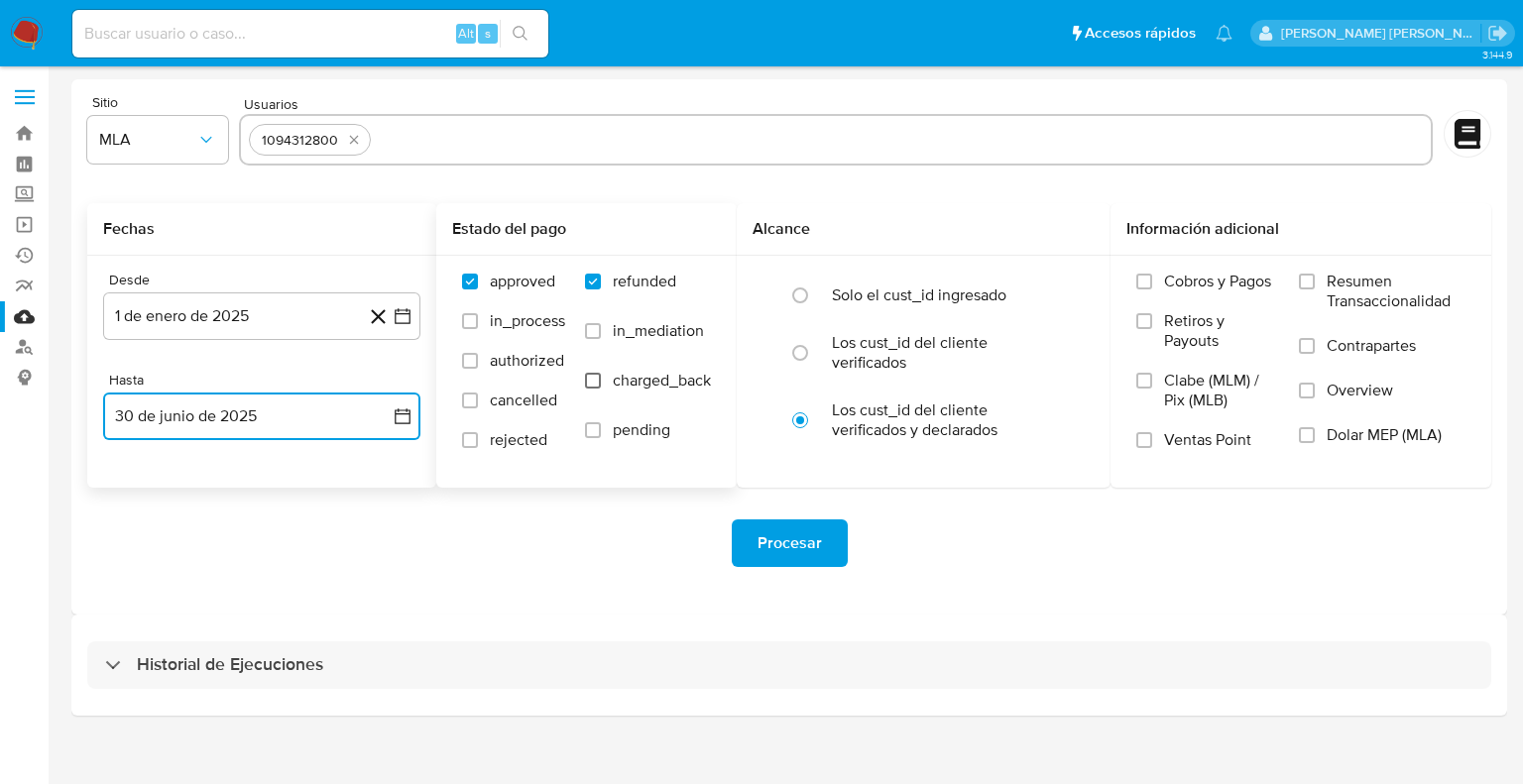 click on "charged_back" at bounding box center (593, 381) 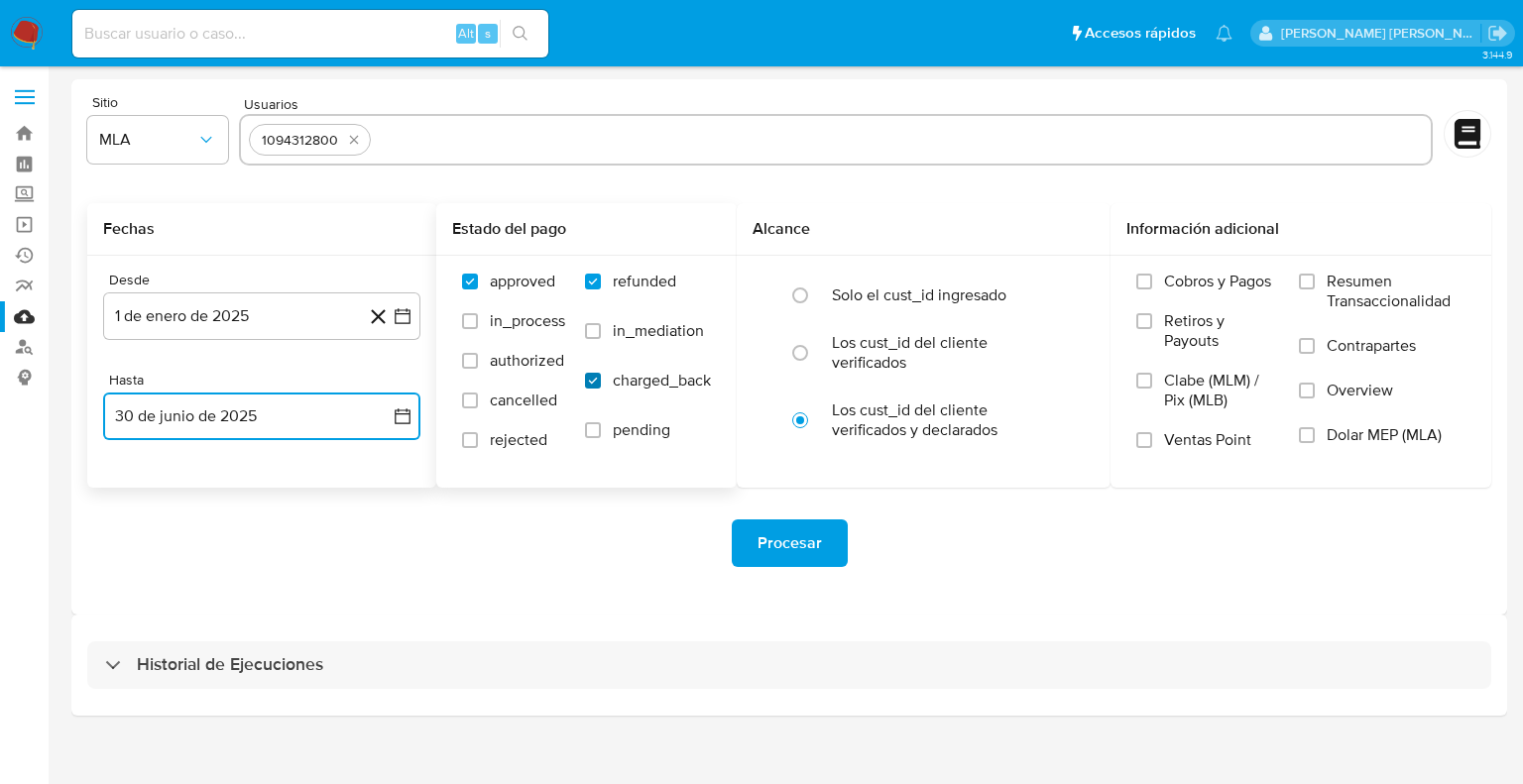 checkbox on "true" 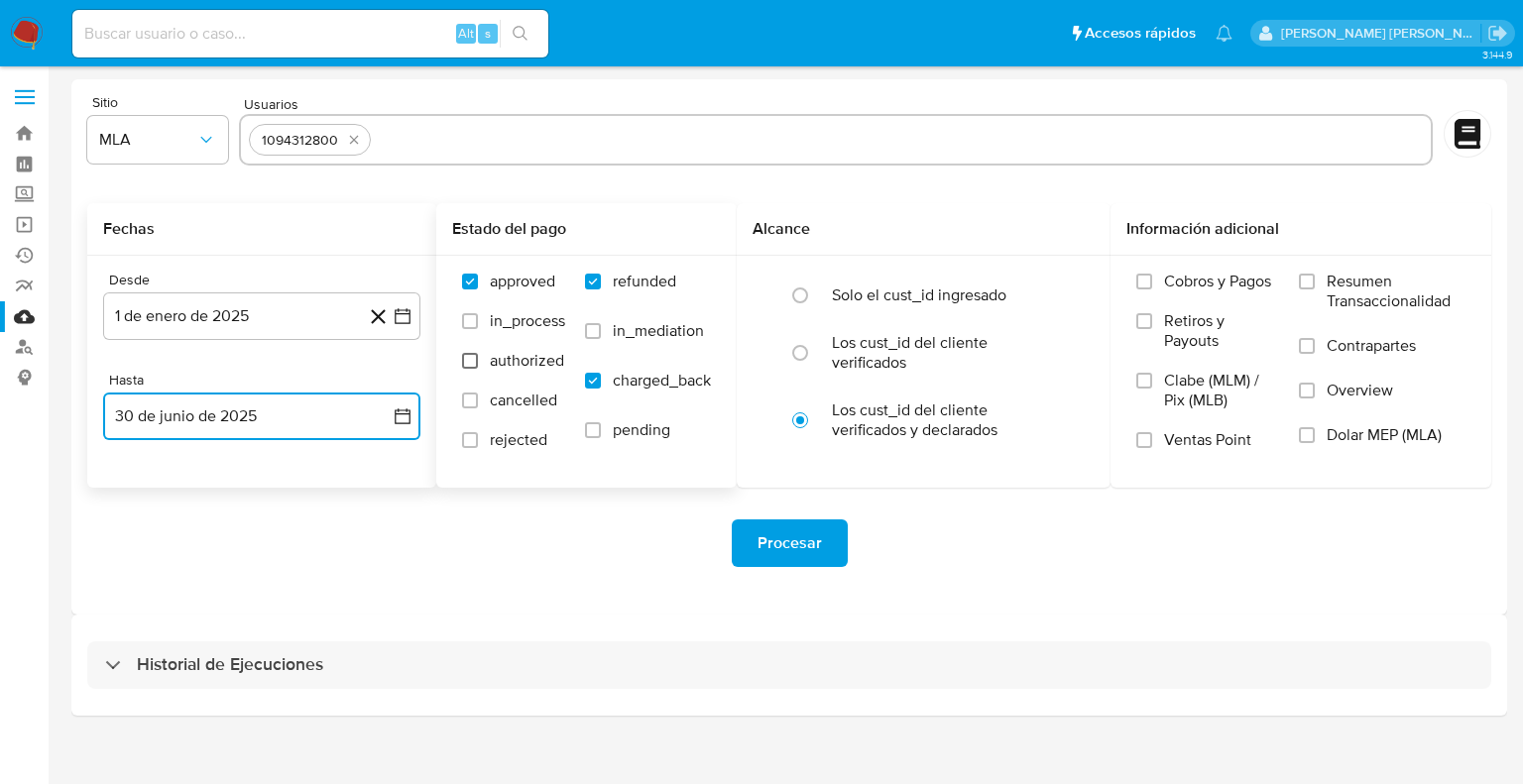 click on "authorized" at bounding box center [470, 361] 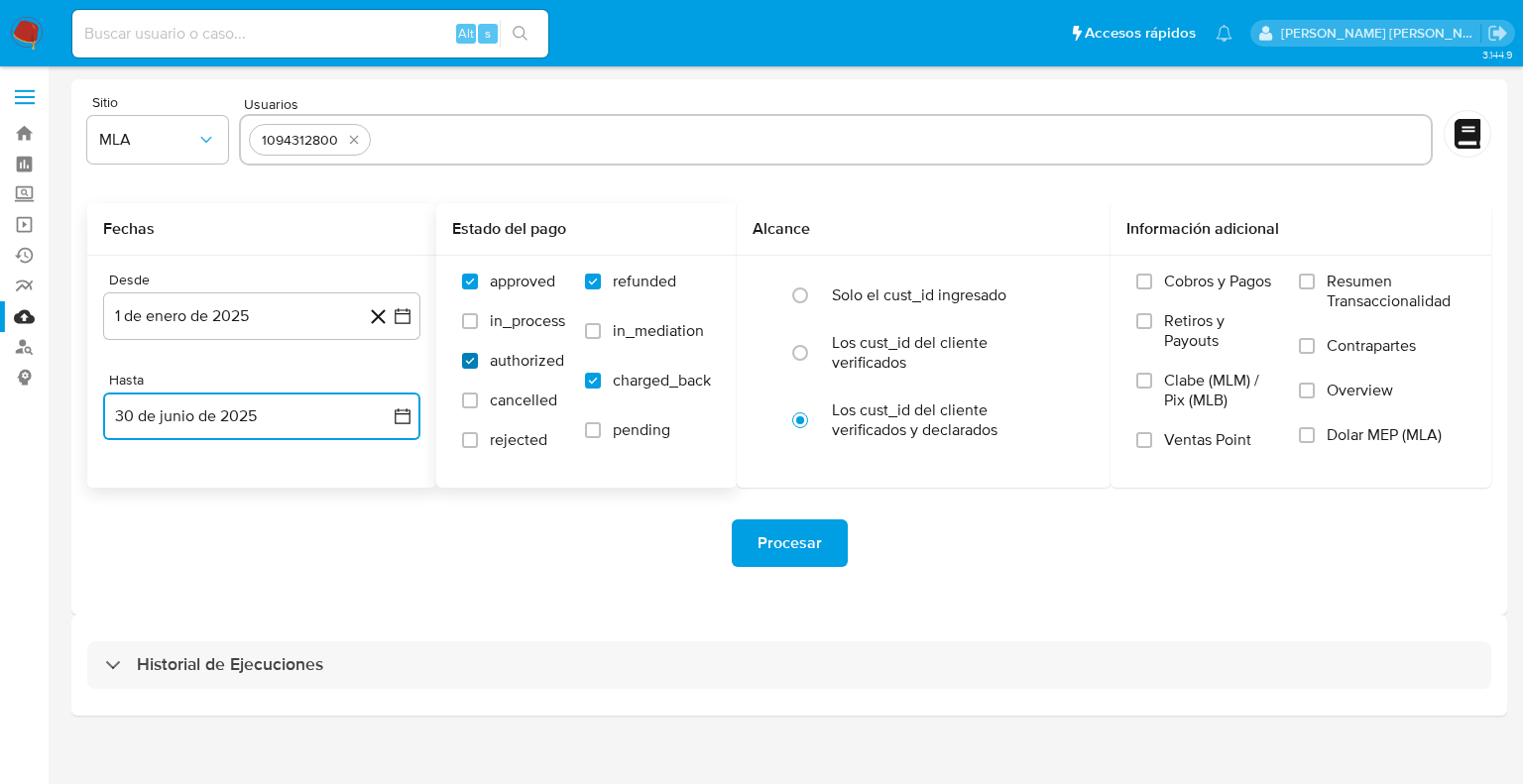 checkbox on "true" 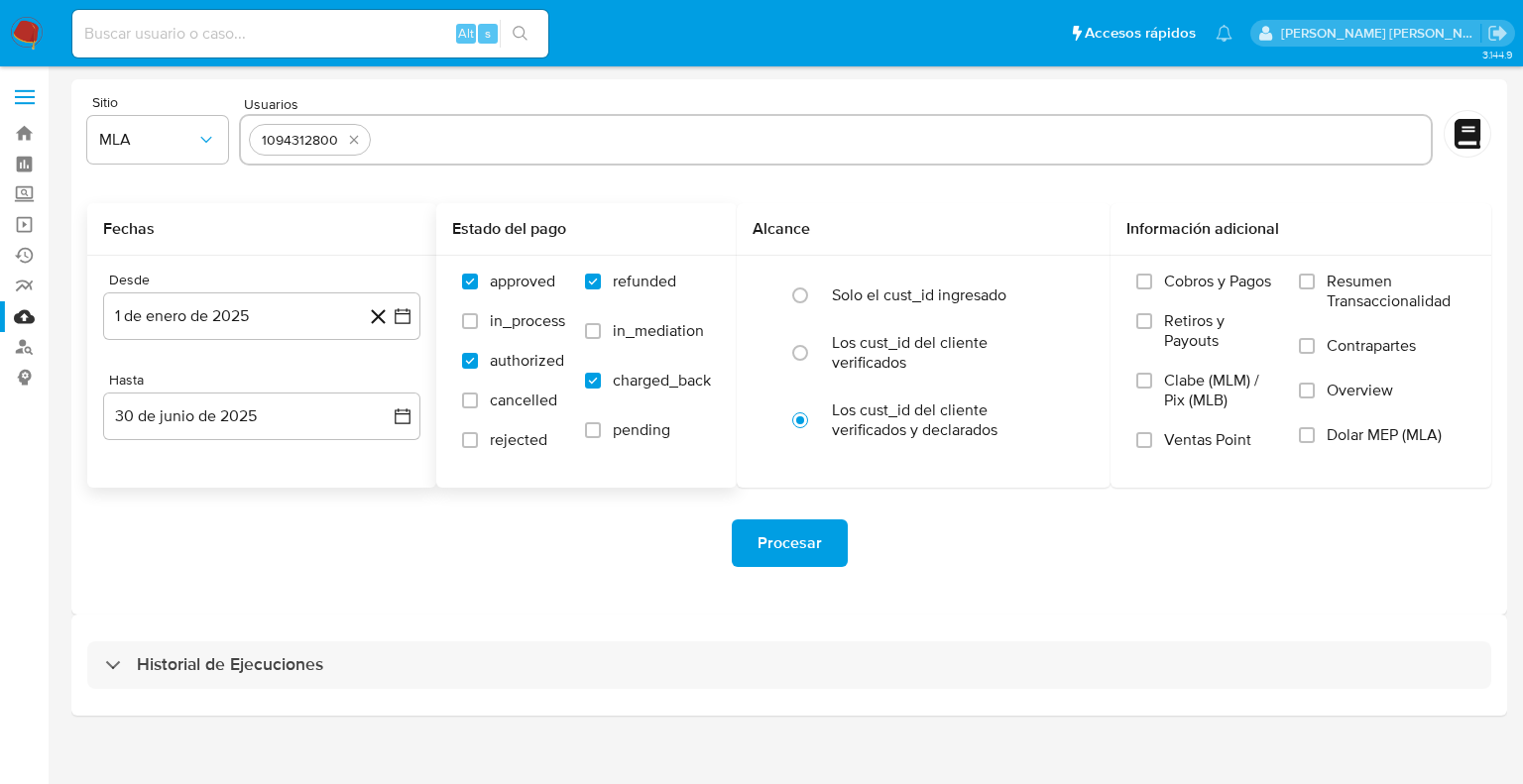 click on "cancelled" at bounding box center [514, 410] 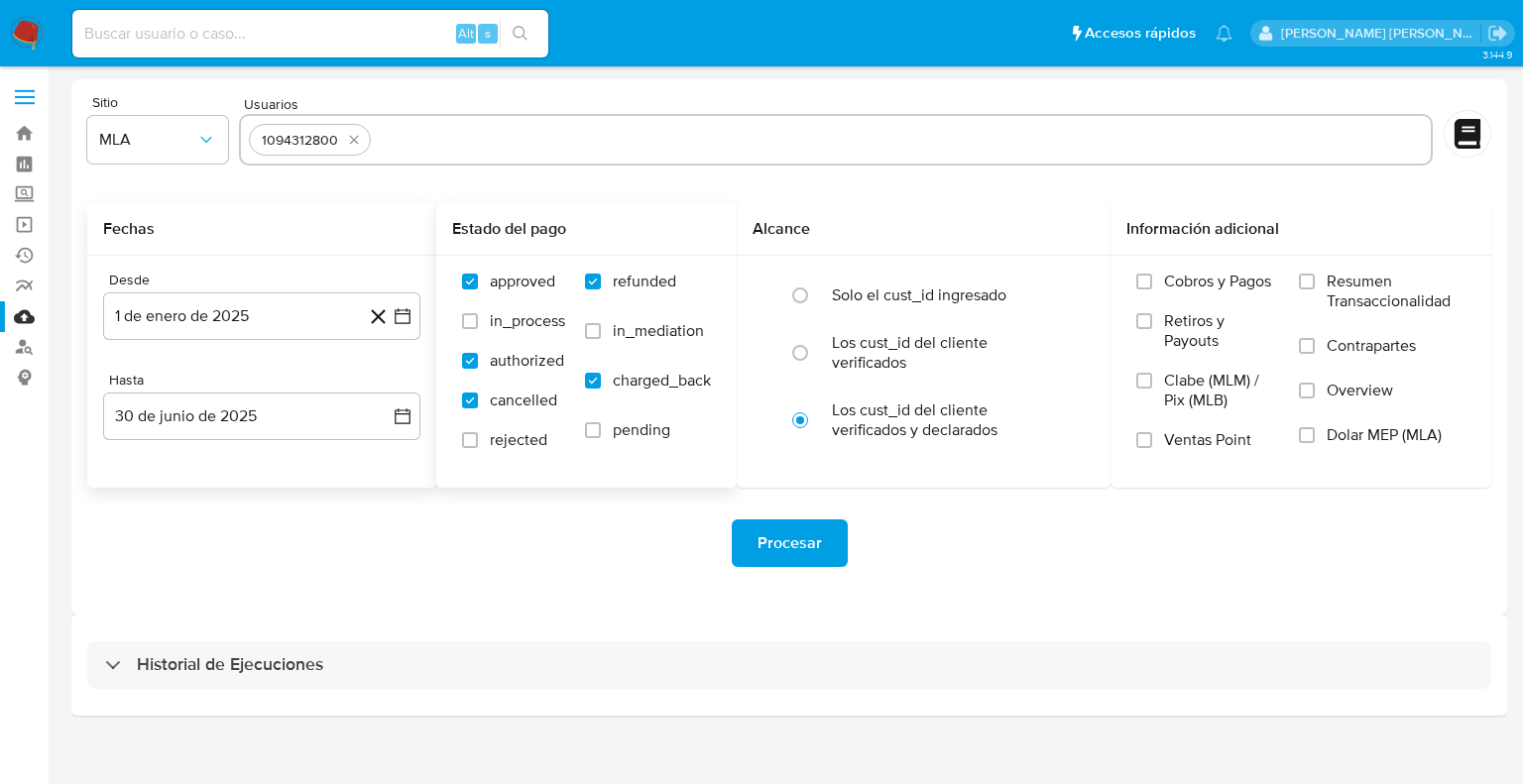 checkbox on "true" 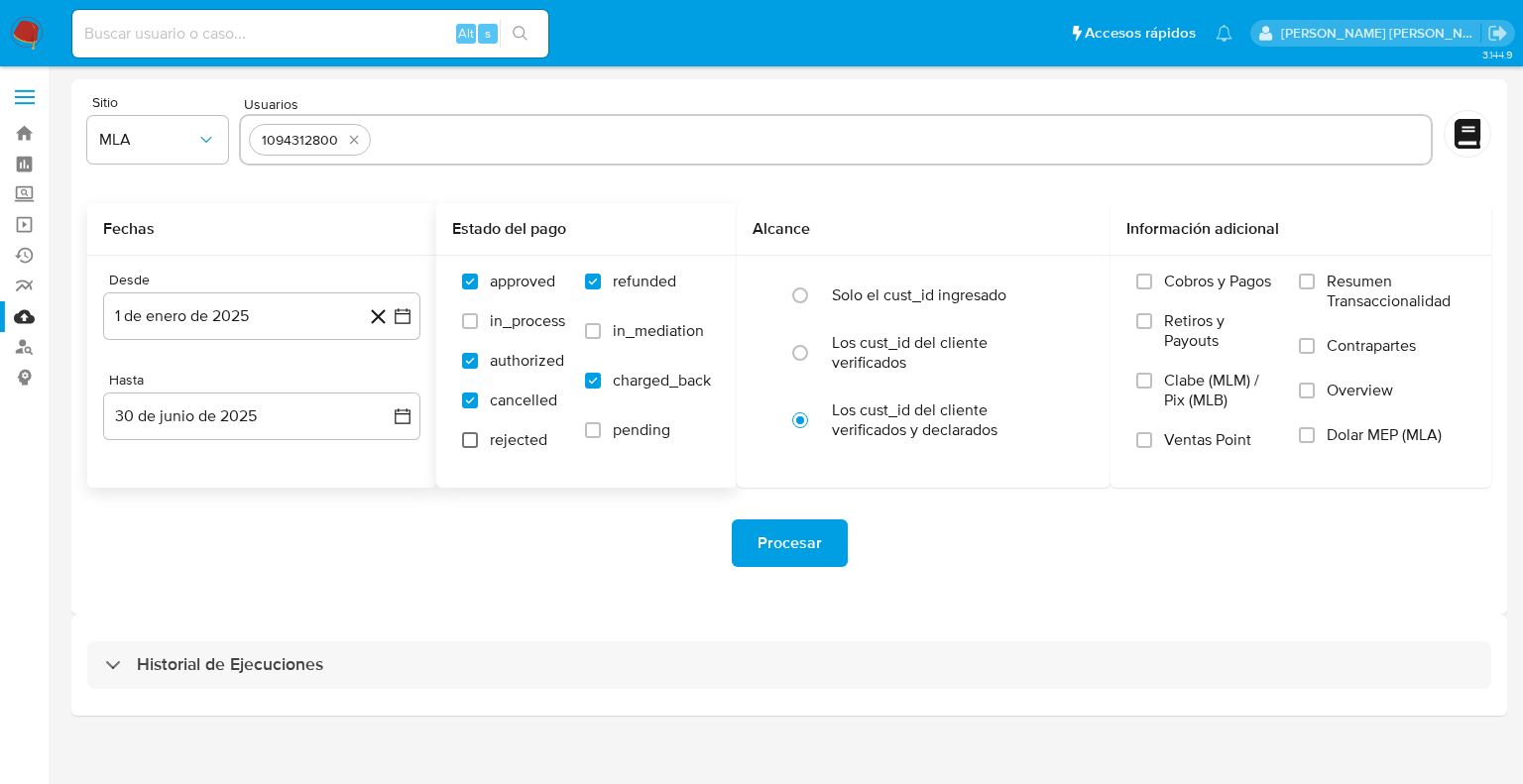 click on "rejected" at bounding box center [470, 440] 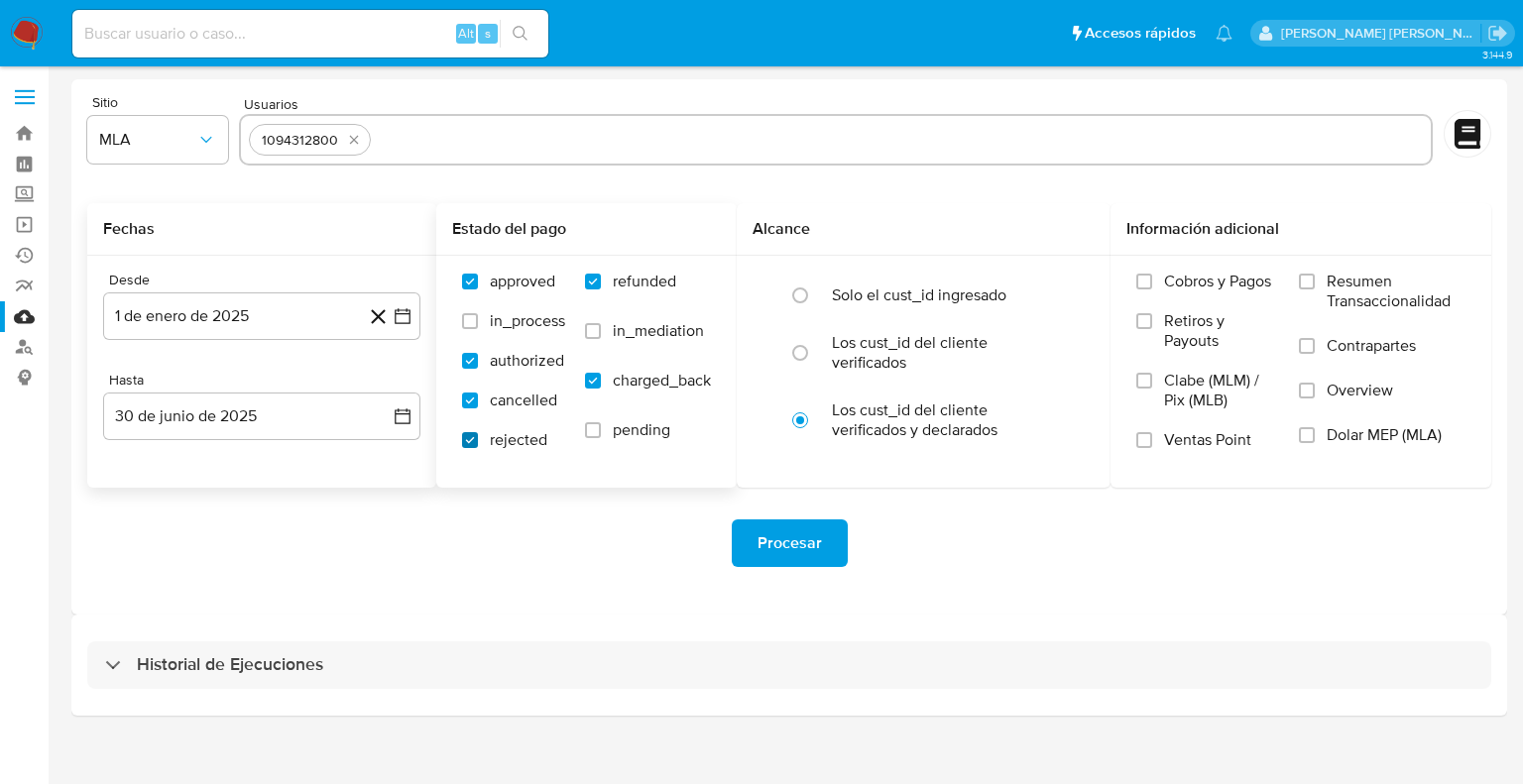 checkbox on "true" 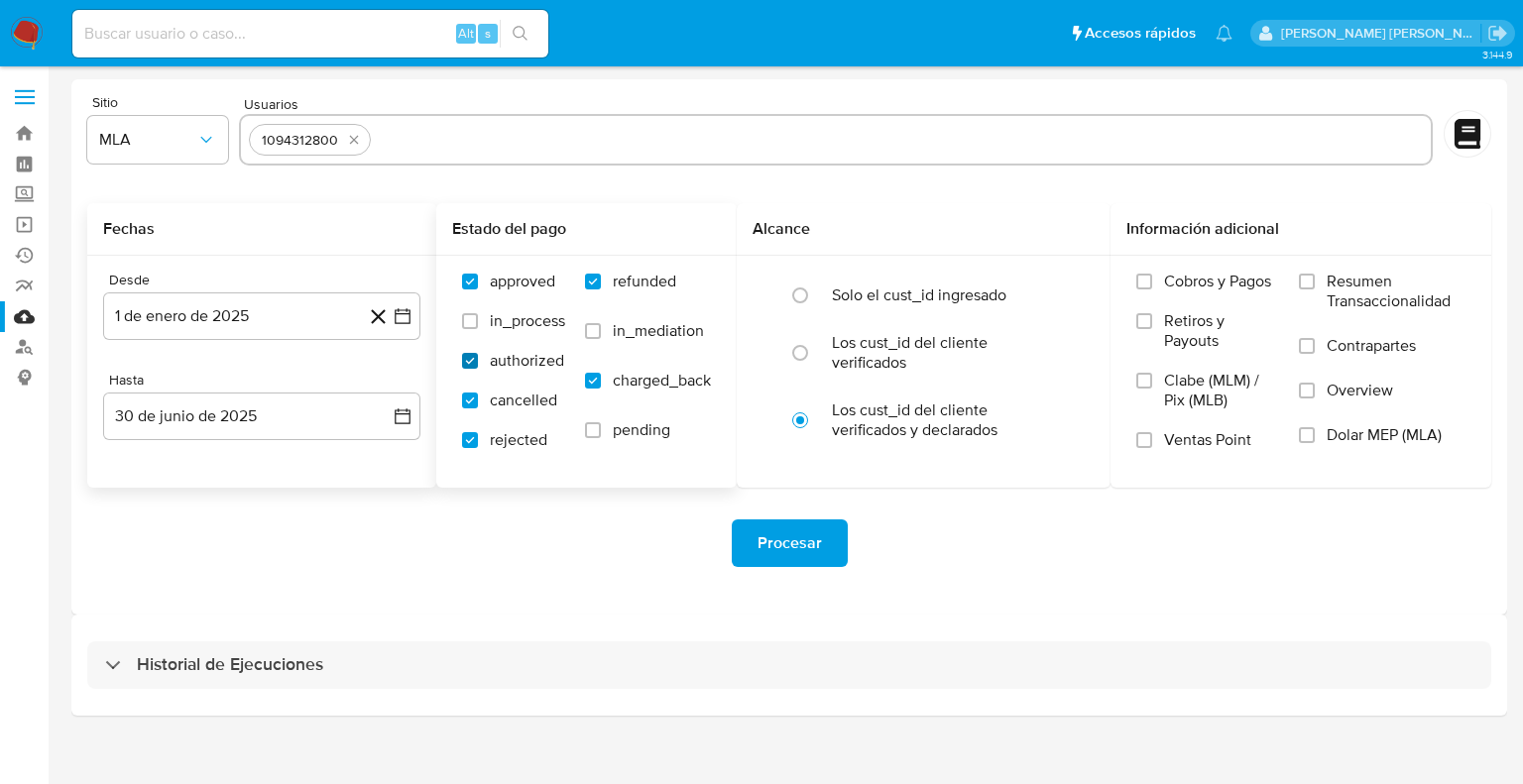 click on "authorized" at bounding box center [470, 361] 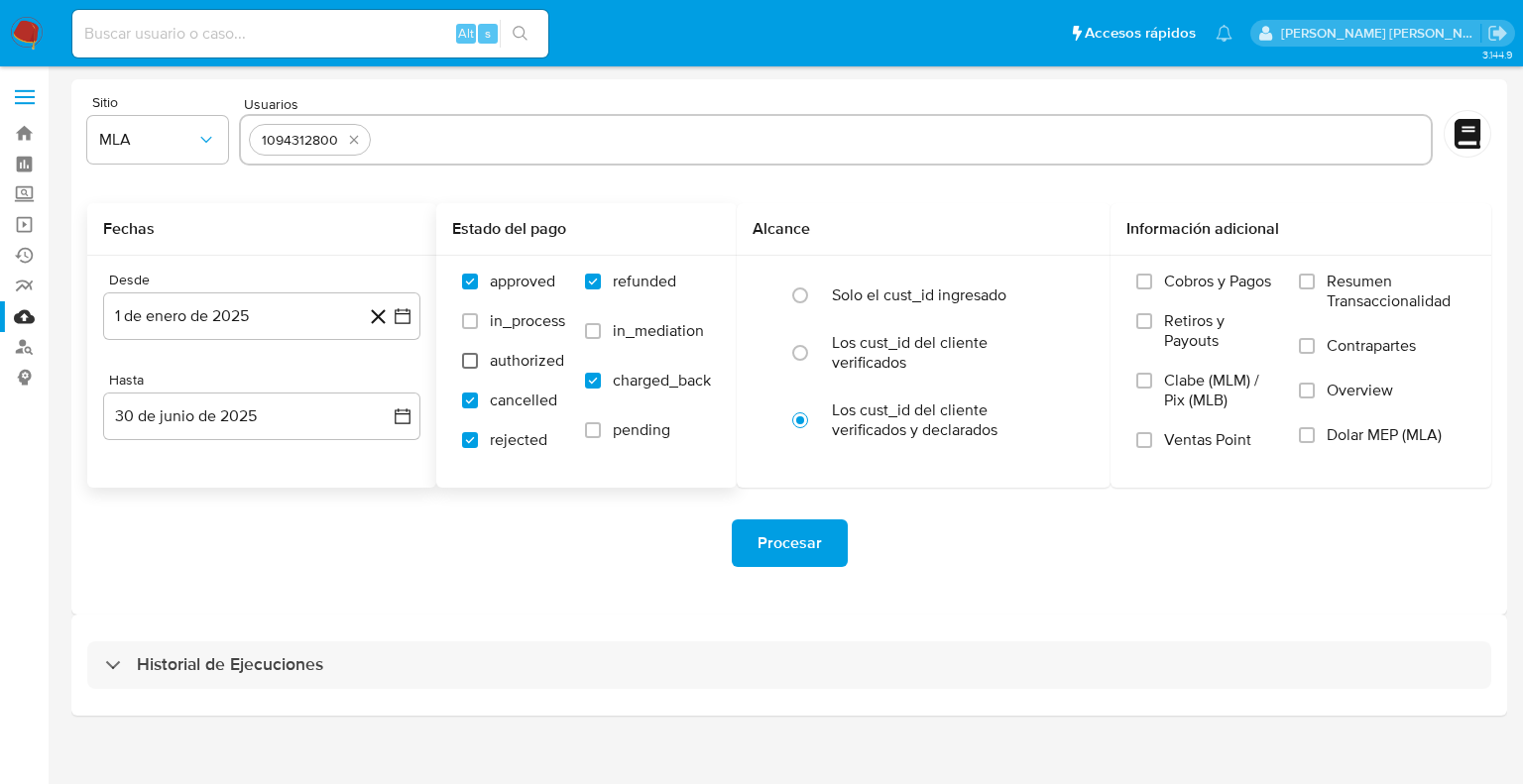checkbox on "false" 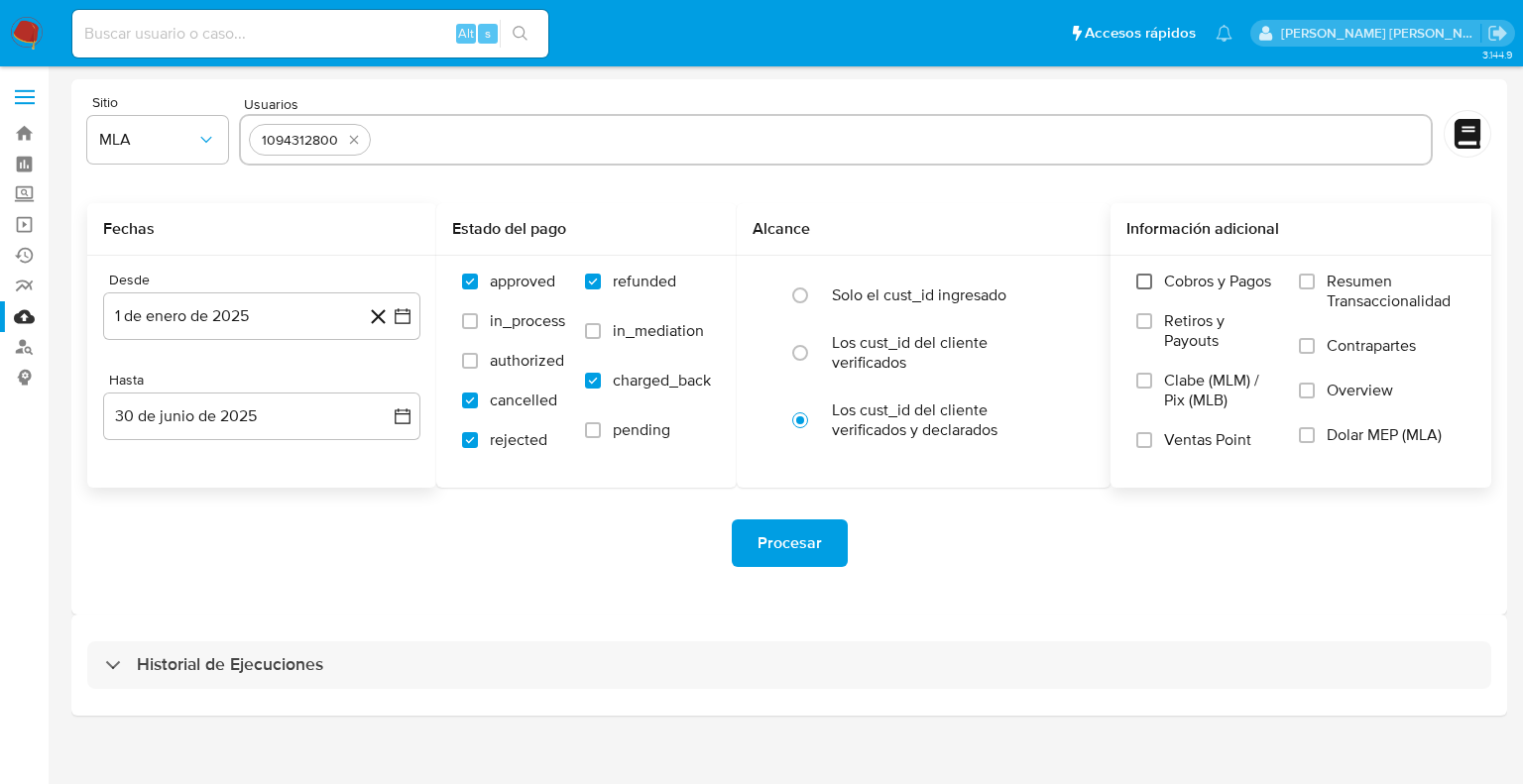click on "Cobros y Pagos" at bounding box center [1144, 281] 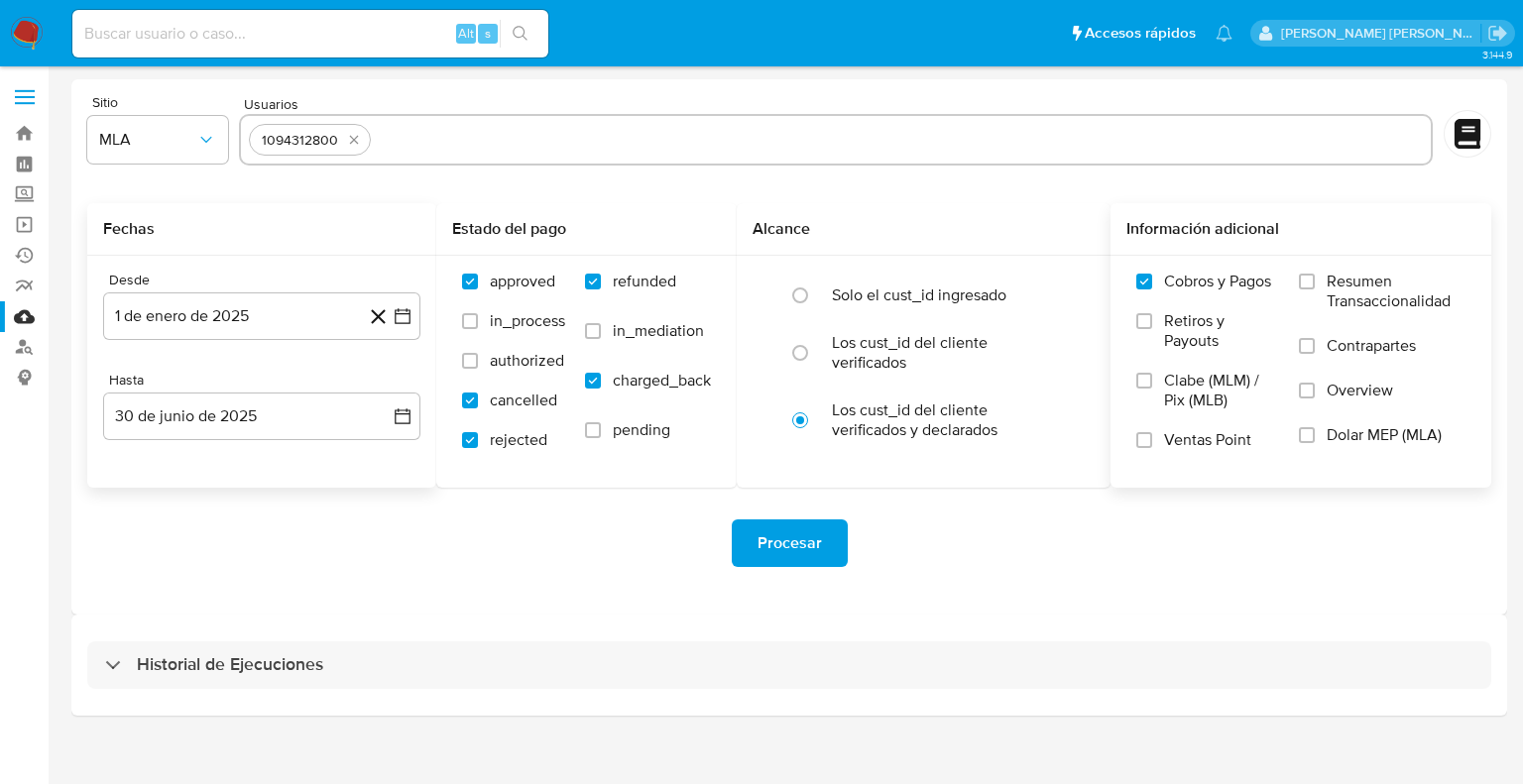 click on "Retiros y Payouts" at bounding box center [1208, 341] 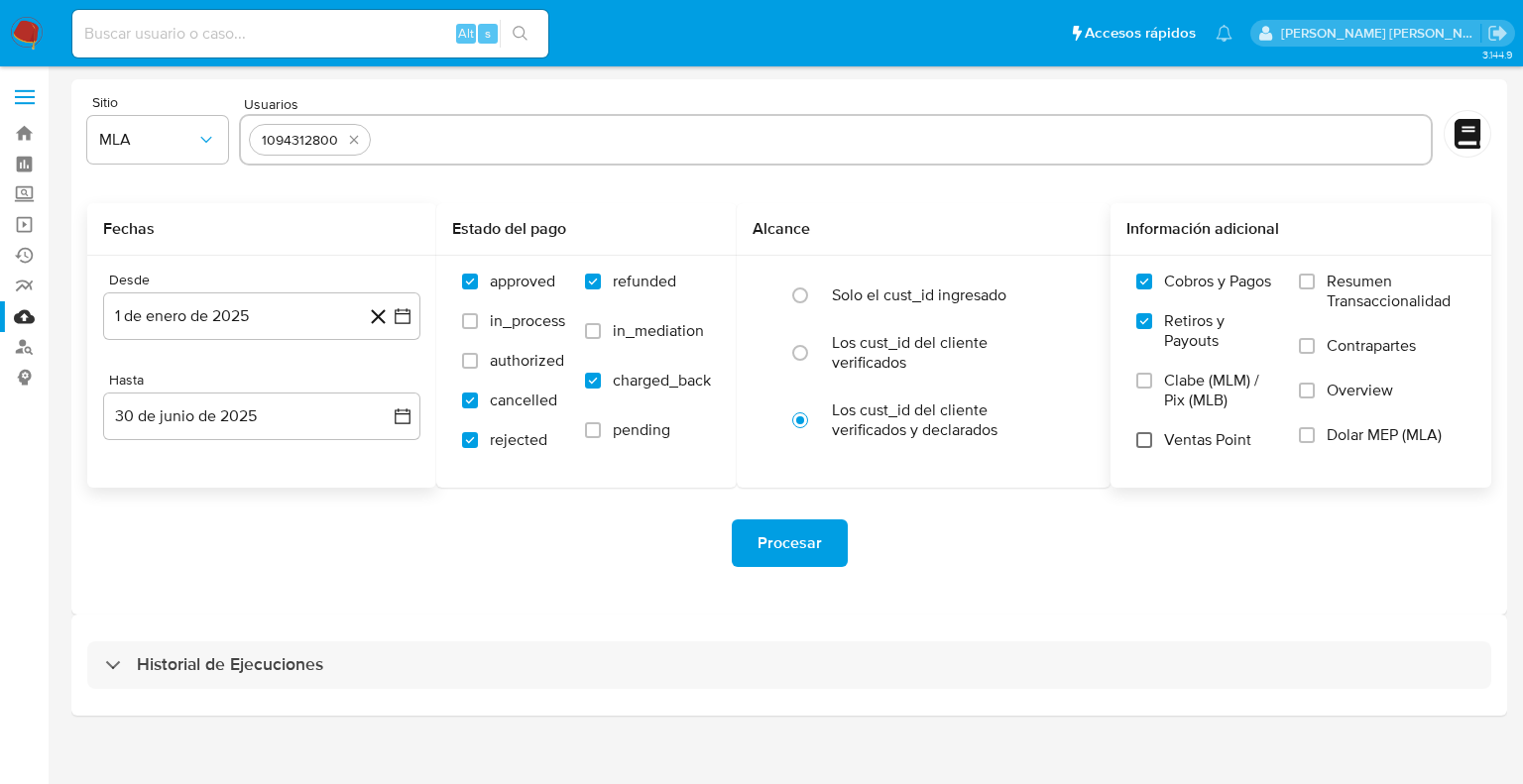 click on "Ventas Point" at bounding box center [1144, 440] 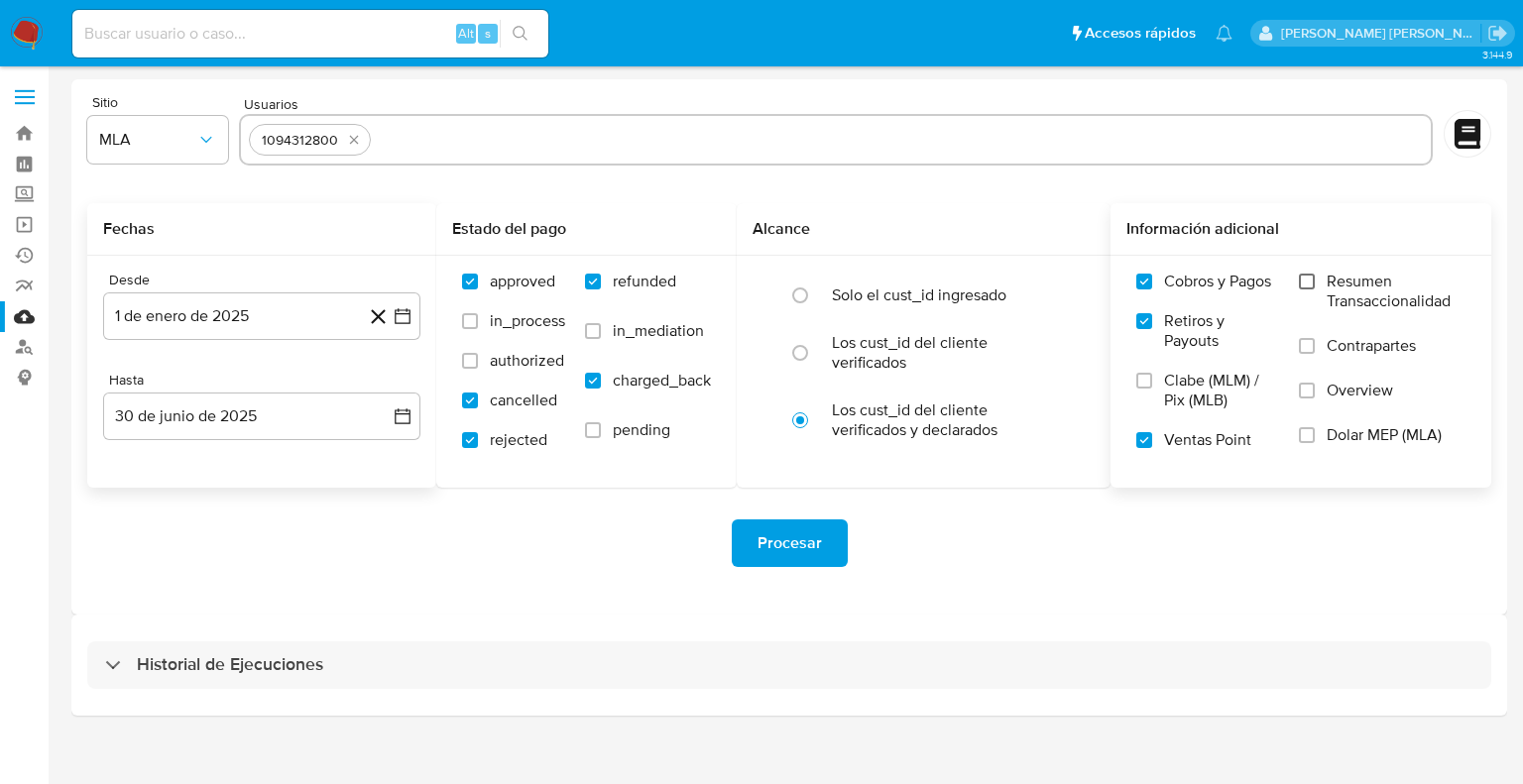 click on "Resumen Transaccionalidad" at bounding box center [1307, 281] 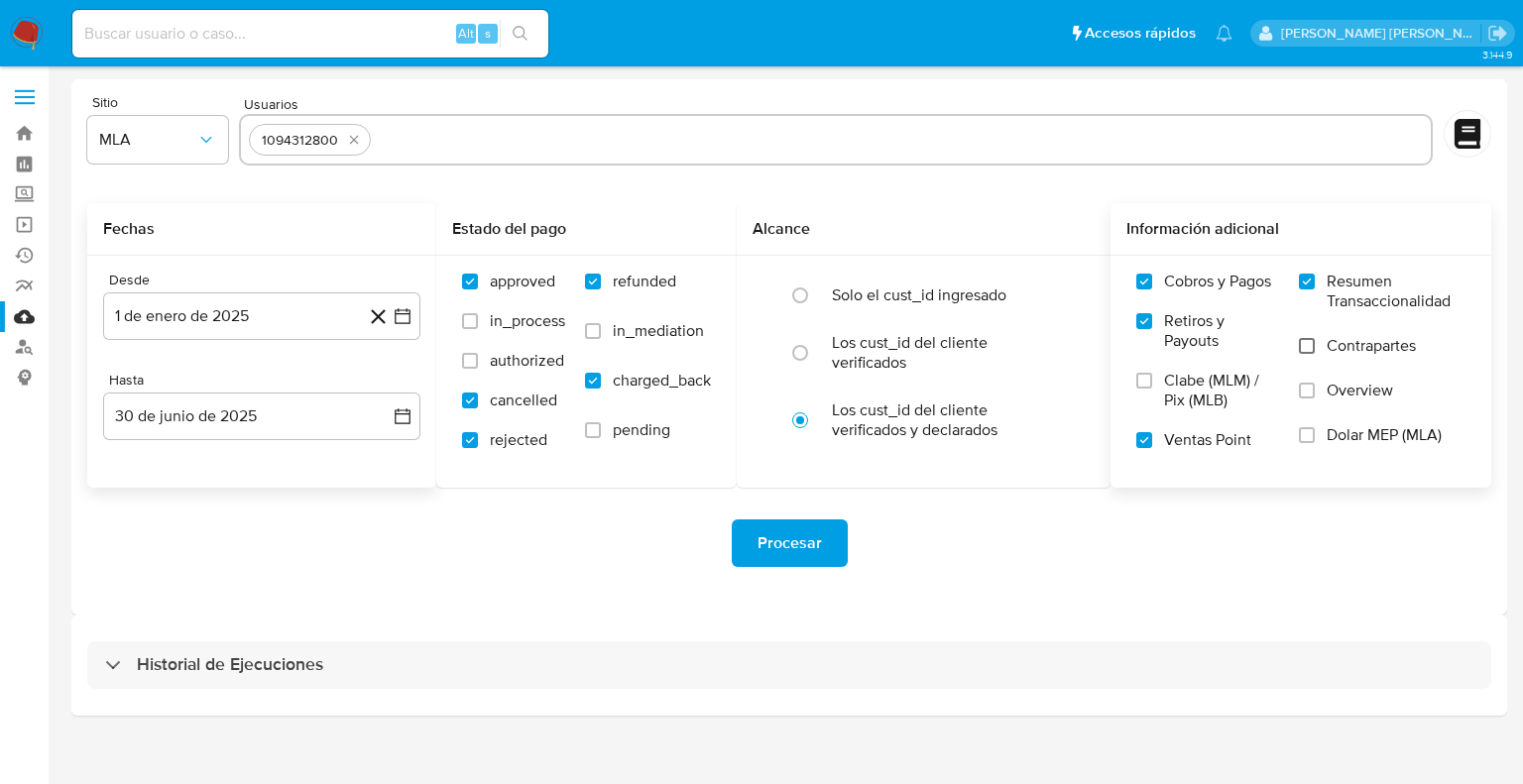 click on "Contrapartes" at bounding box center (1307, 346) 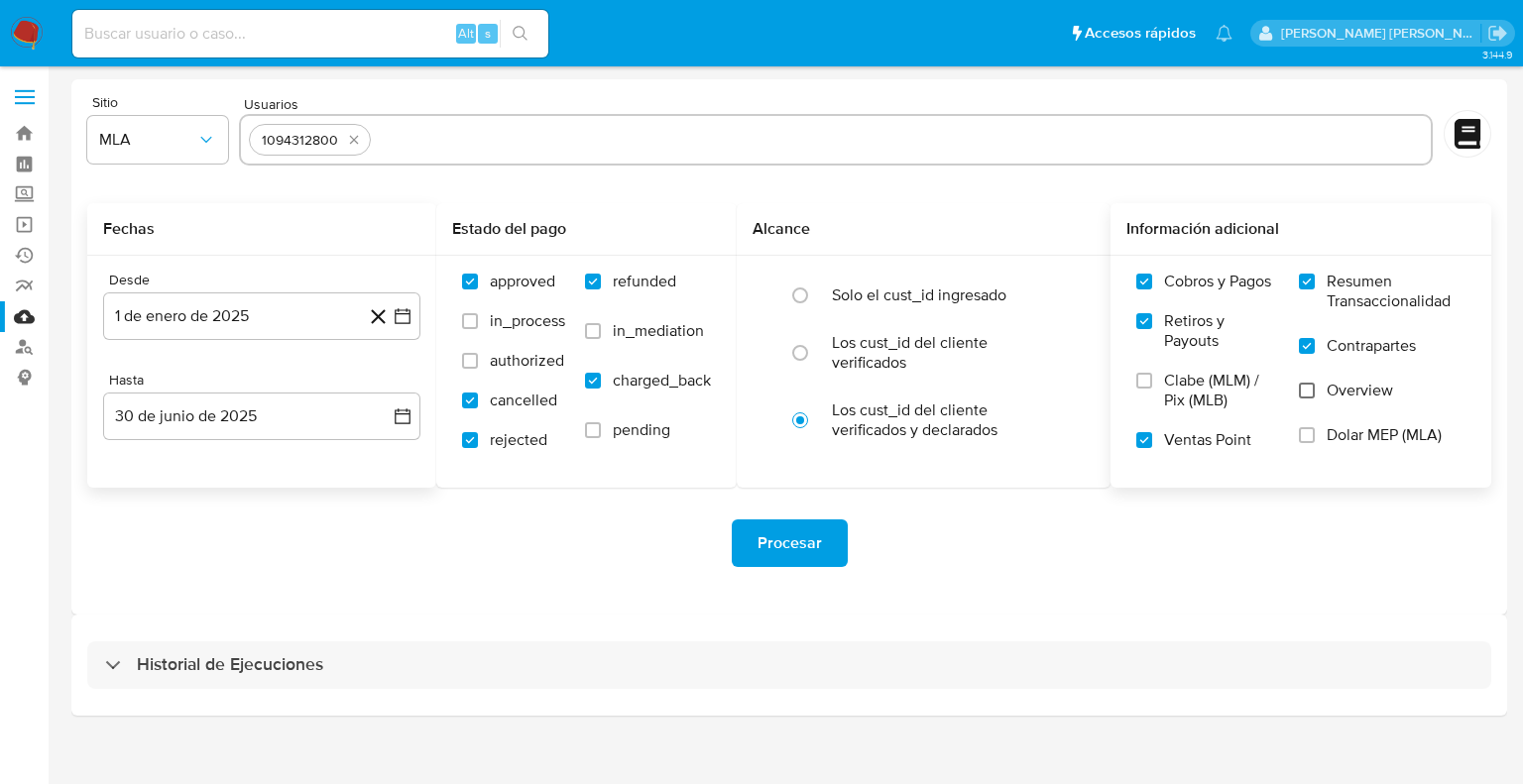 click on "Overview" at bounding box center [1307, 391] 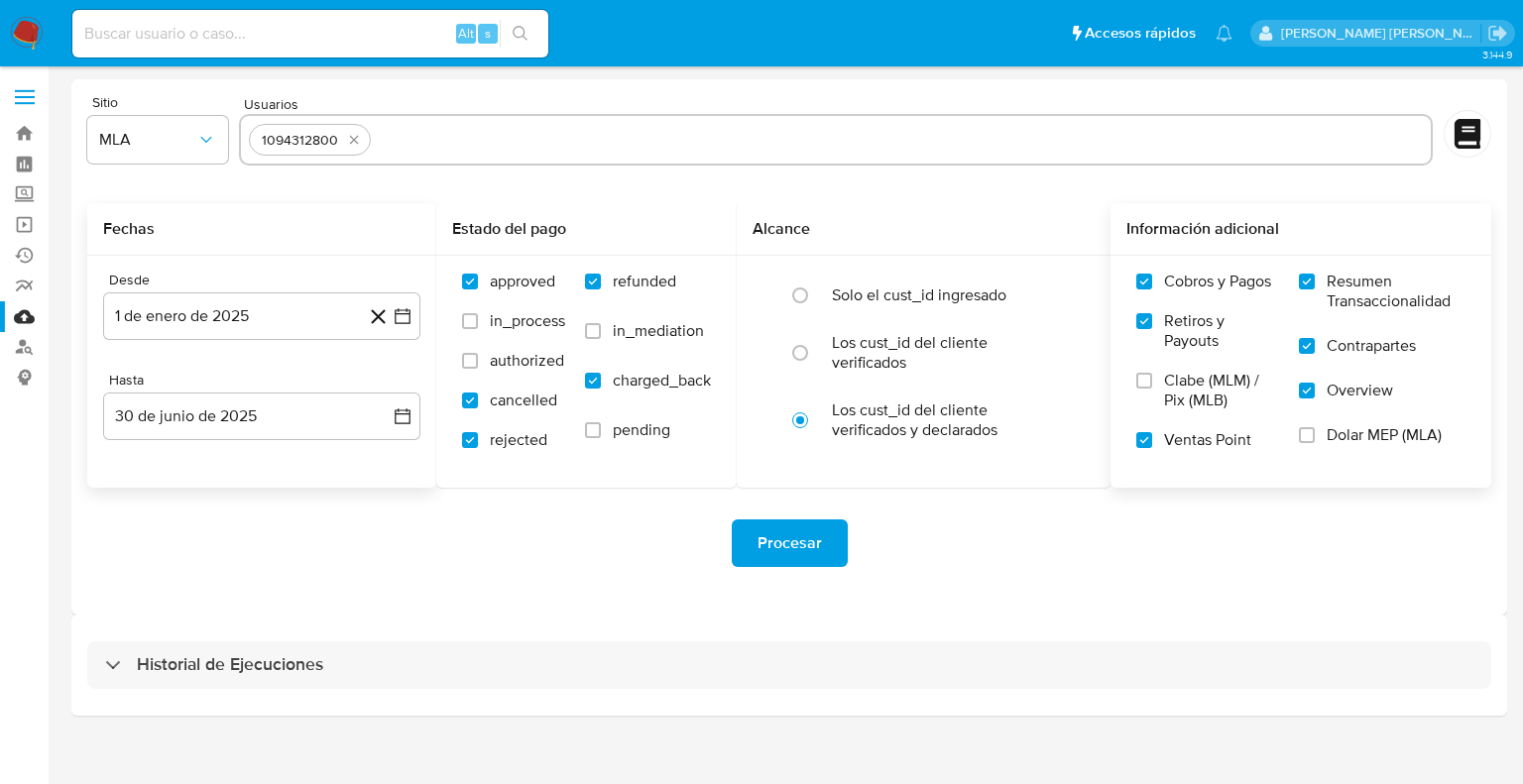 drag, startPoint x: 1310, startPoint y: 440, endPoint x: 1299, endPoint y: 444, distance: 11.7046999 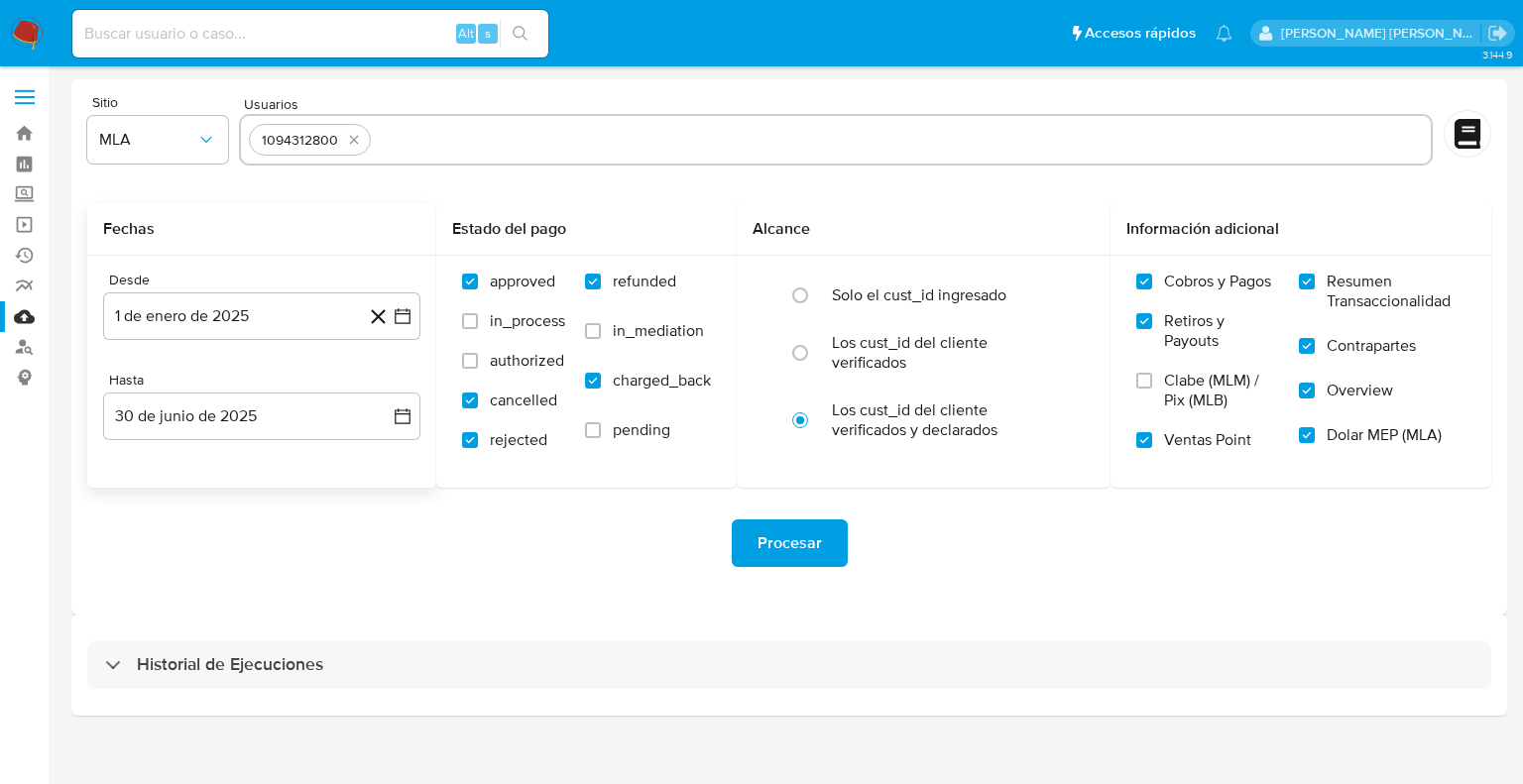 click on "Procesar" at bounding box center [789, 543] 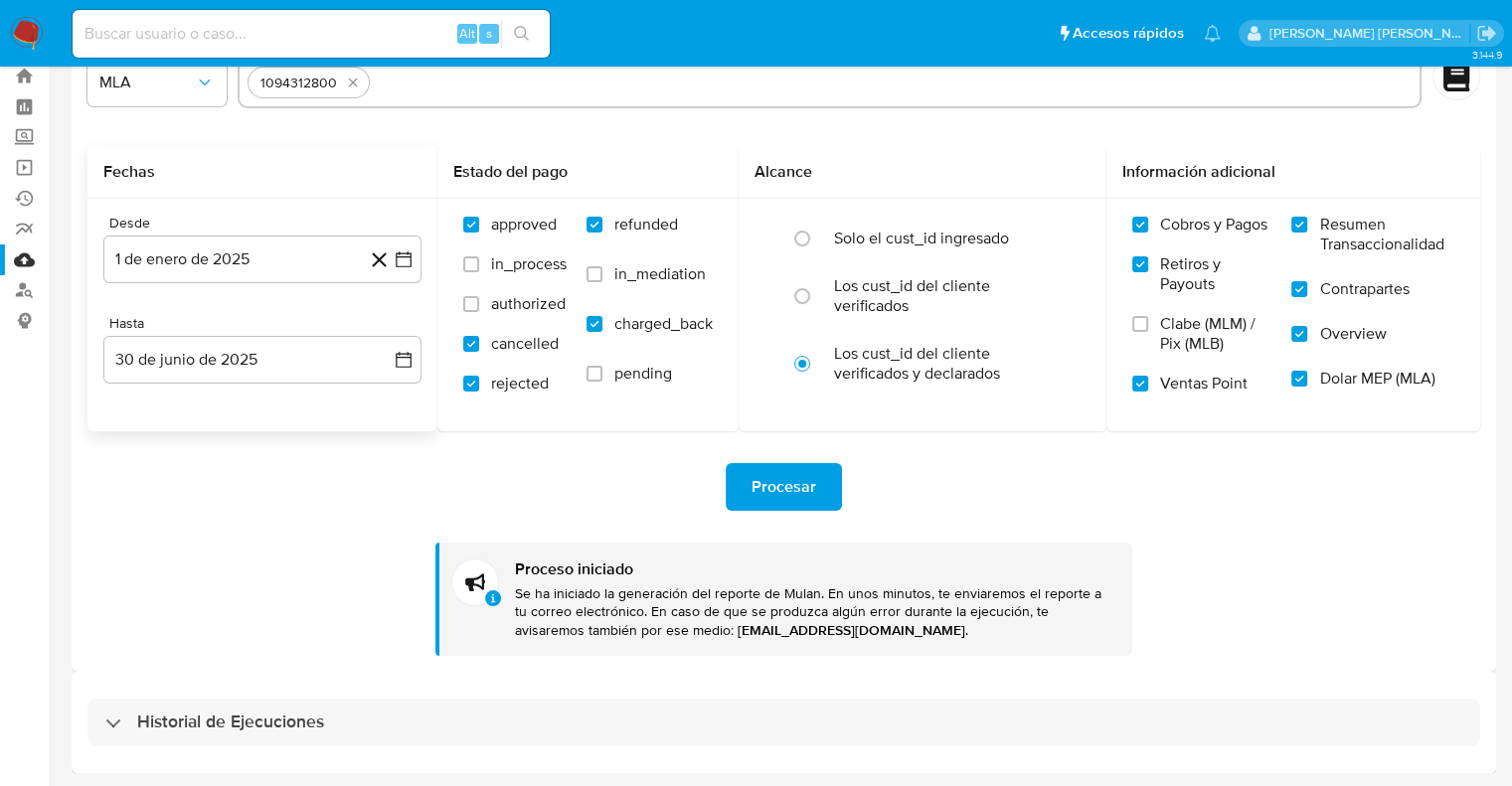 scroll, scrollTop: 0, scrollLeft: 0, axis: both 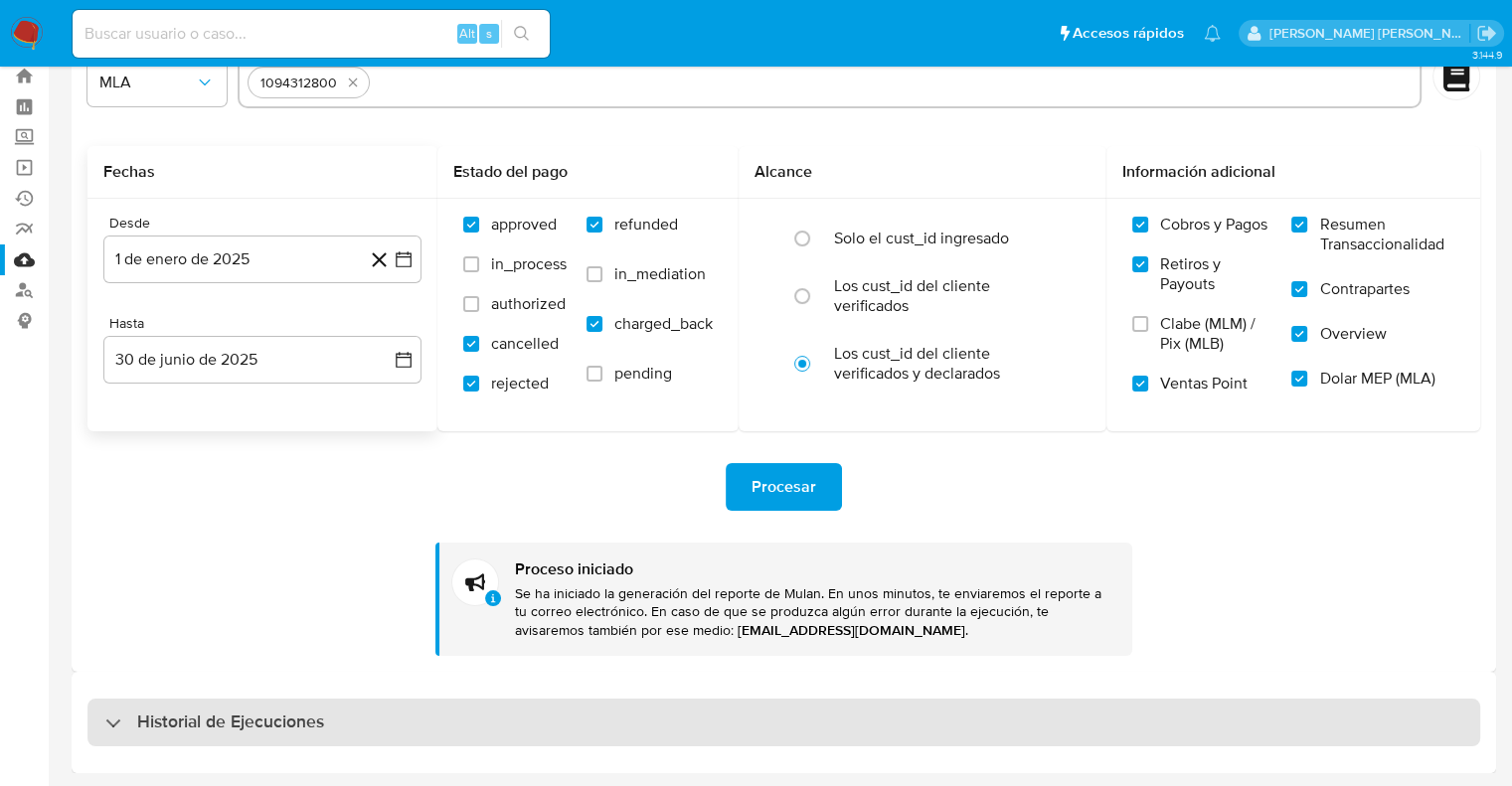 click on "Historial de Ejecuciones" at bounding box center [231, 722] 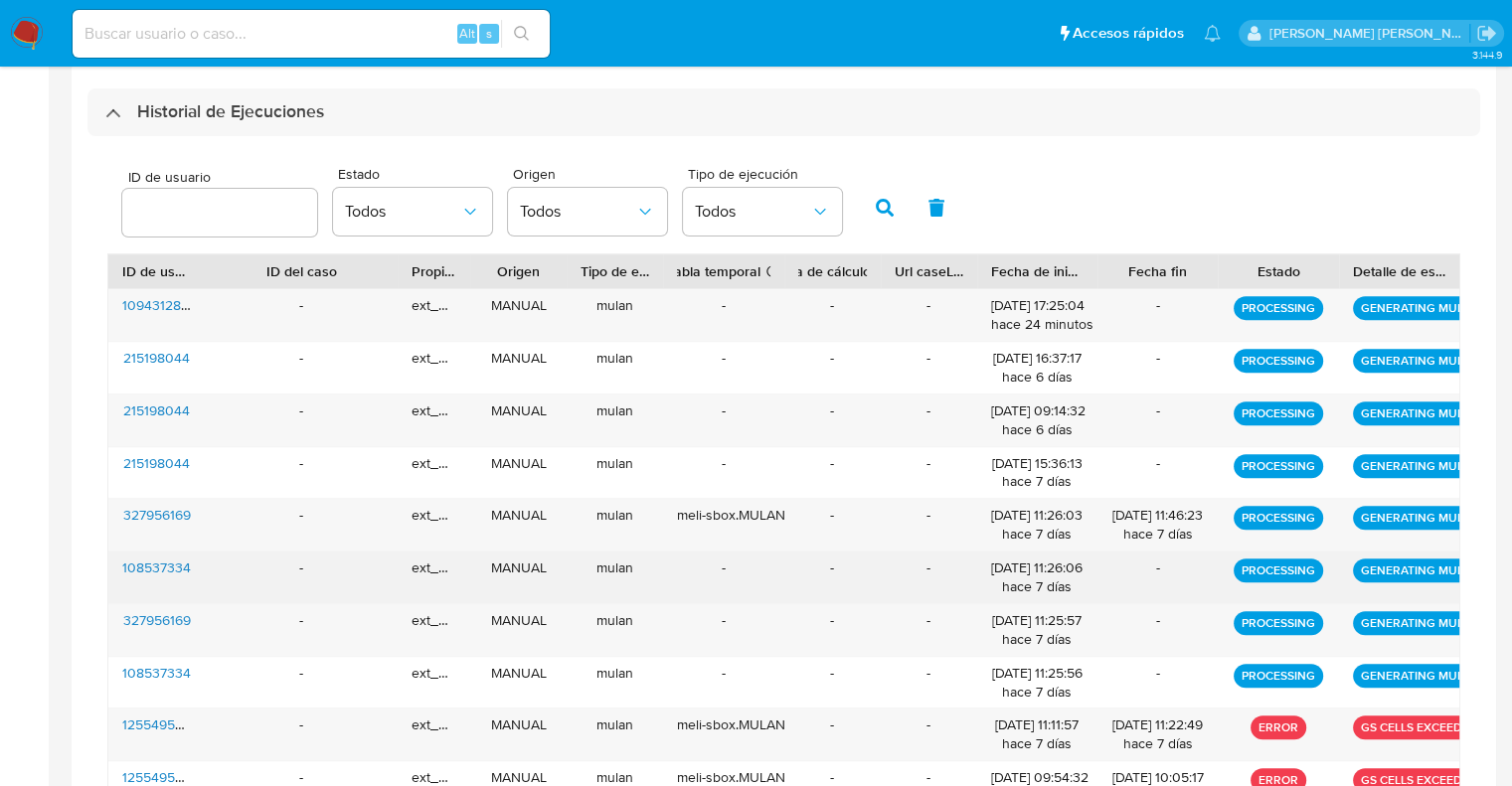 scroll, scrollTop: 608, scrollLeft: 0, axis: vertical 